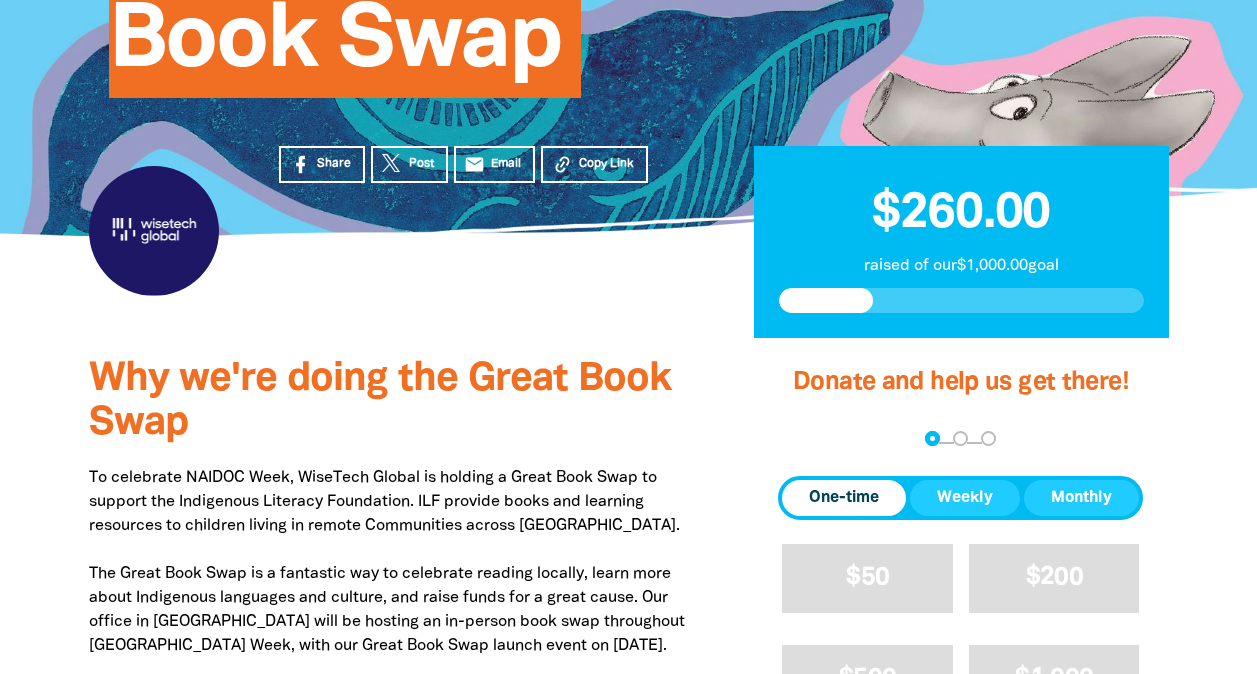 scroll, scrollTop: 400, scrollLeft: 0, axis: vertical 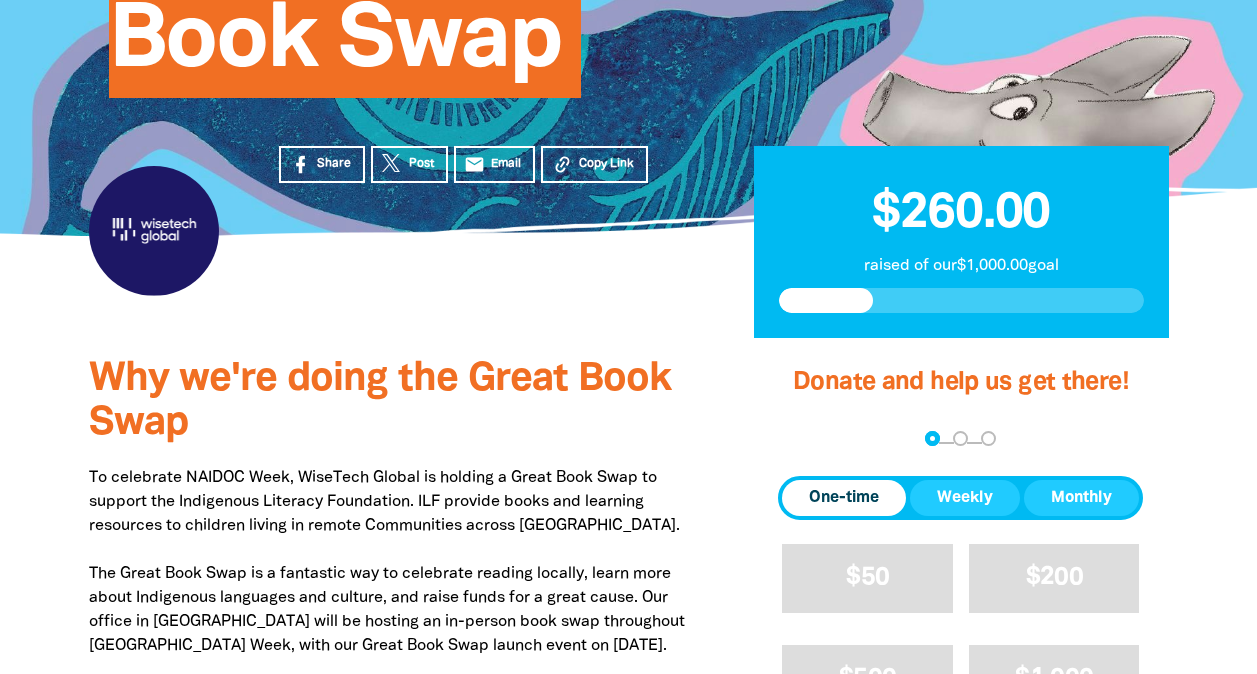 drag, startPoint x: 595, startPoint y: 334, endPoint x: 587, endPoint y: 347, distance: 15.264338 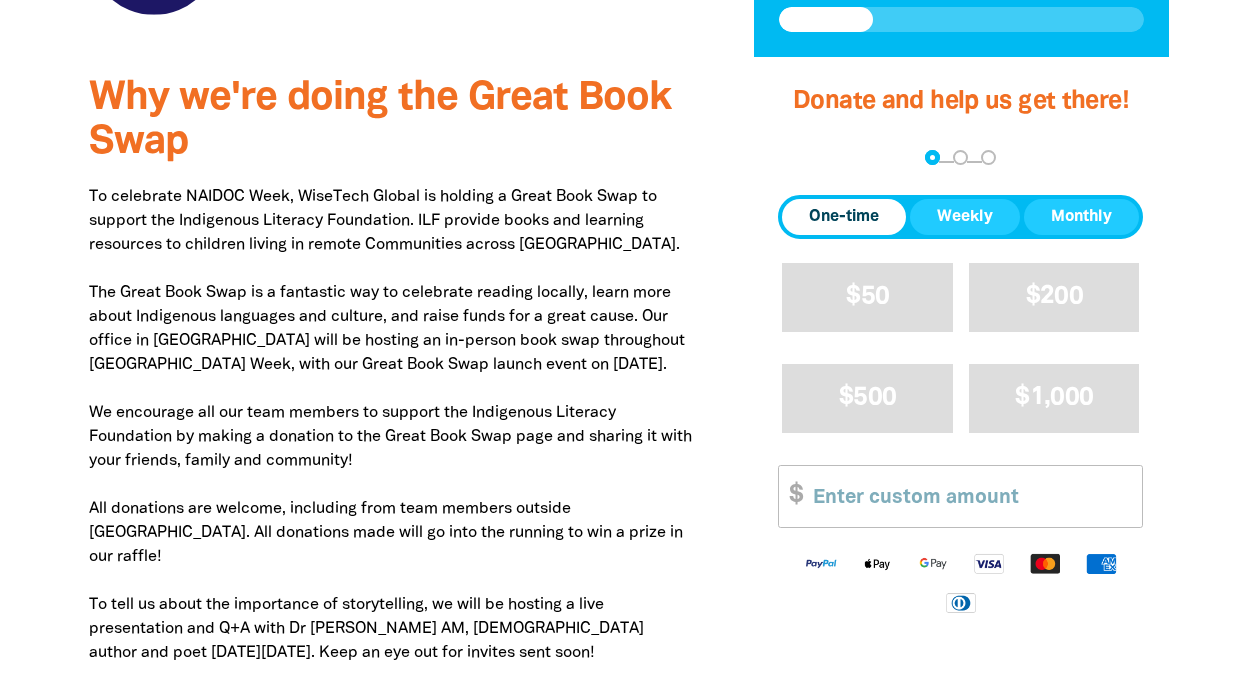 scroll, scrollTop: 689, scrollLeft: 0, axis: vertical 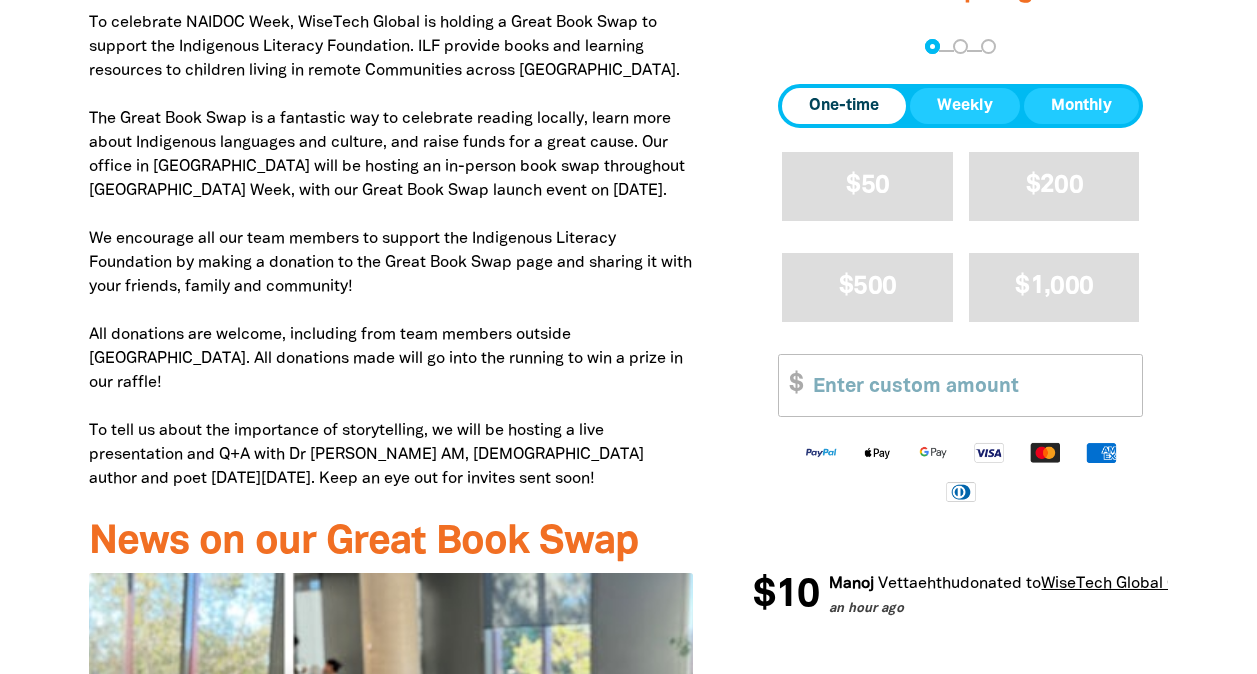 drag, startPoint x: 620, startPoint y: 274, endPoint x: 593, endPoint y: 348, distance: 78.77182 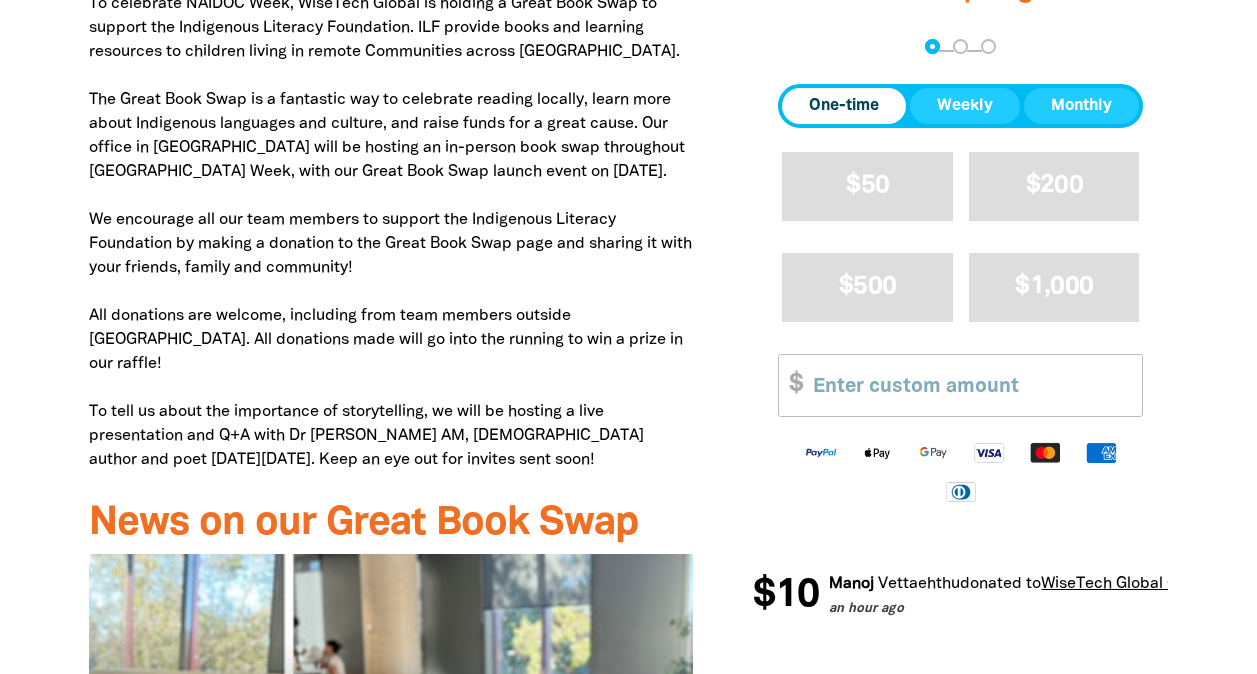 drag, startPoint x: 586, startPoint y: 356, endPoint x: 638, endPoint y: 483, distance: 137.23338 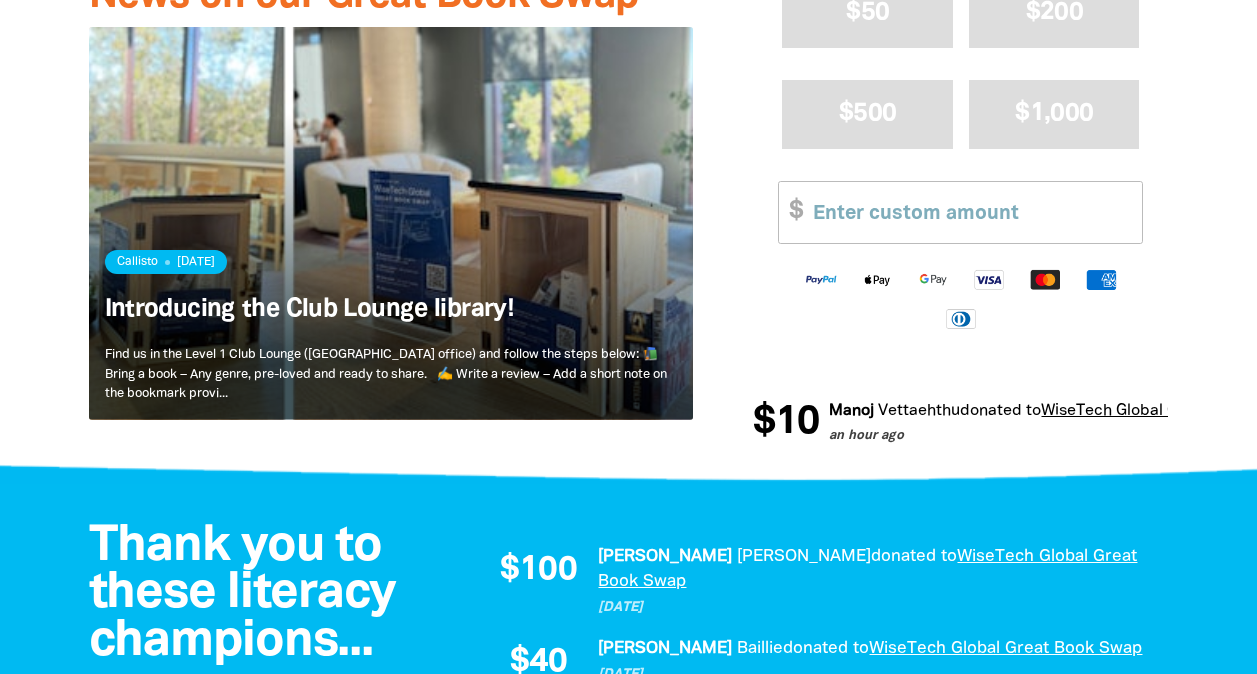 scroll, scrollTop: 1001, scrollLeft: 0, axis: vertical 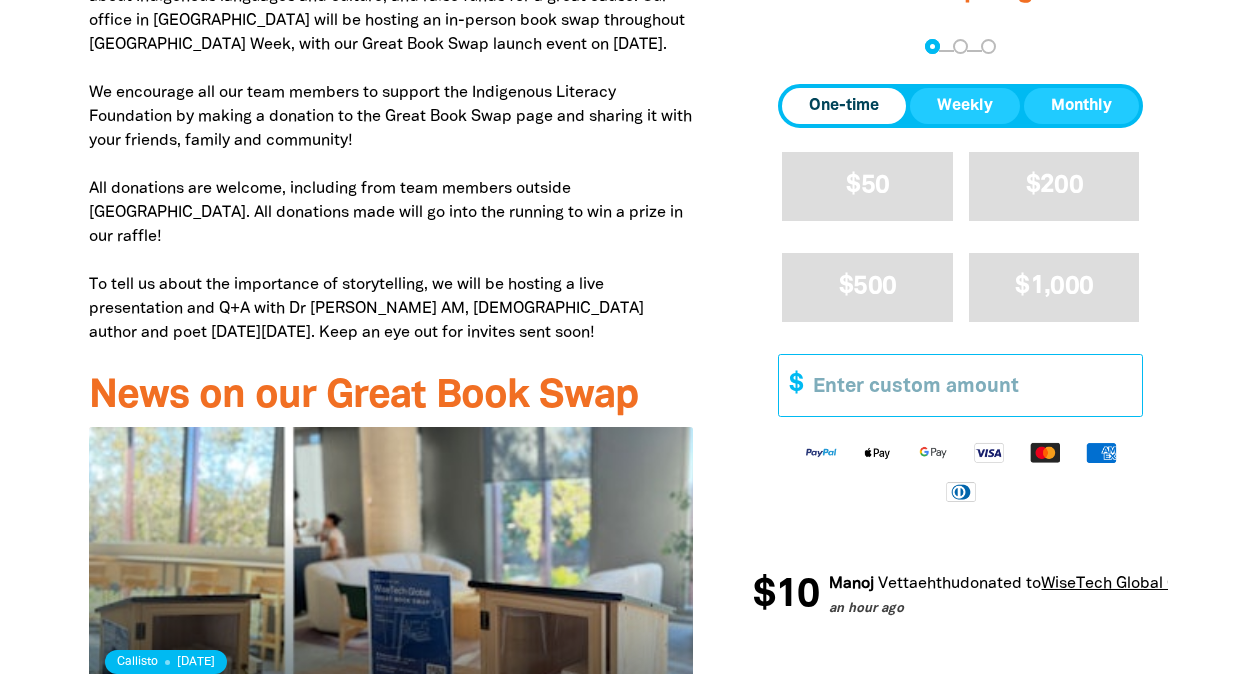 click on "Other Amount" at bounding box center [970, 385] 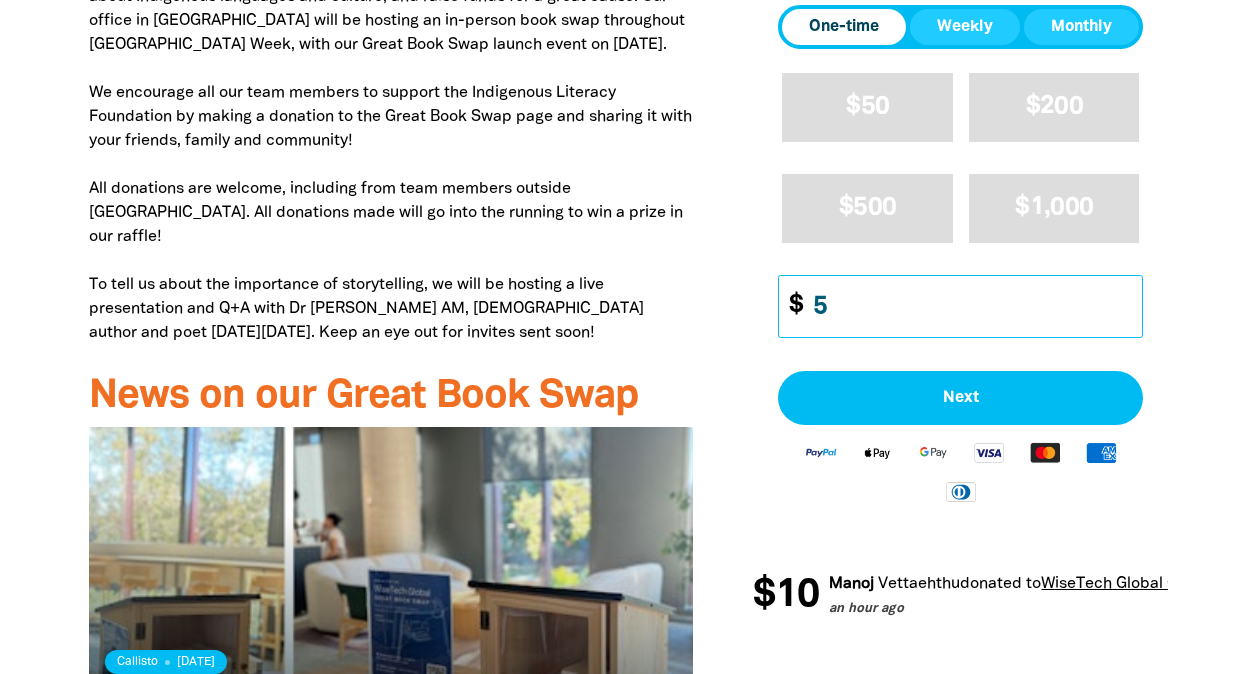type on "5" 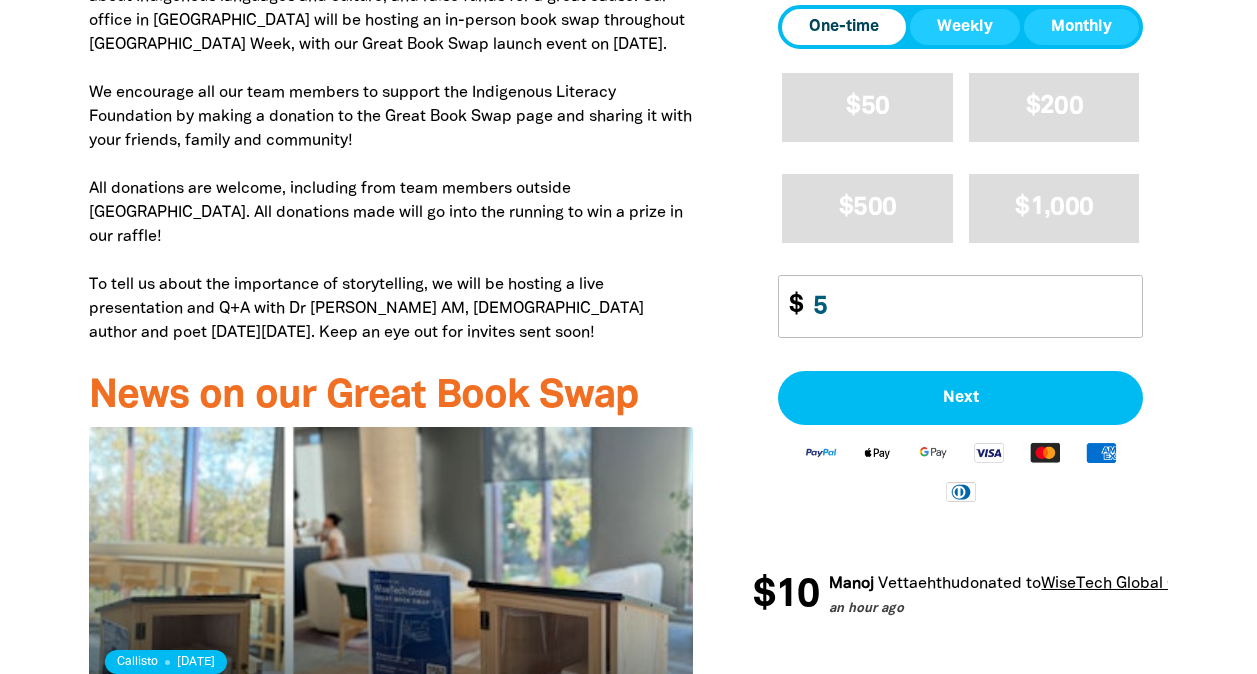 click on "Why we're doing the Great Book Swap   To celebrate NAIDOC Week, WiseTech Global is holding a Great Book Swap to support the Indigenous Literacy Foundation.  ILF provide books and learning resources to children living in remote Communities across Australia.   The Great Book Swap is a fantastic way to celebrate reading locally, learn more about Indigenous languages and culture, and raise funds for a great cause. Our office in Sydney will be hosting an in-person book swap throughout NAIDOC Week, with our Great Book Swap launch event on 15 July.    We encourage all our team members to support the Indigenous Literacy Foundation by making a donation to the Great Book Swap page and sharing it with your friends, family and community!  All donations are welcome, including from team members outside Australia. All donations made will go into the running to win a prize in our raffle! News on our Great Book Swap Introducing the Club Lounge library! Callisto 4 Jul 2025 Read more You are currently on page 1 of 2 arrow_back" at bounding box center (629, 305) 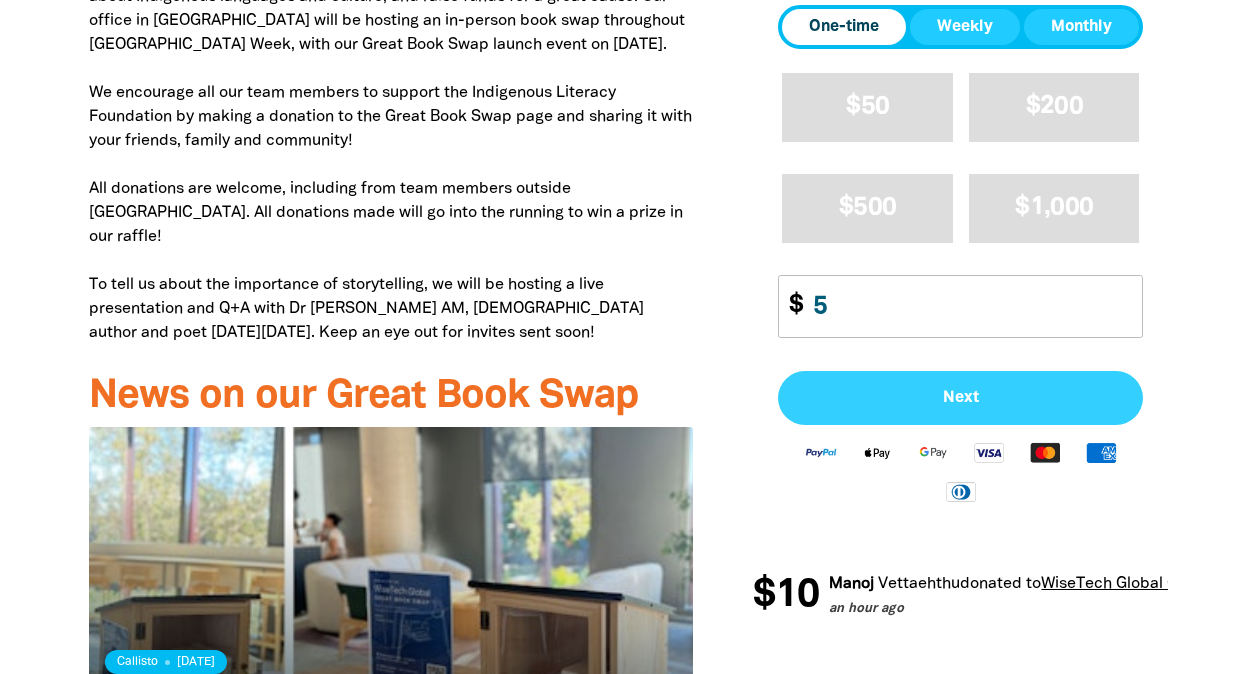 click on "Next" at bounding box center (960, 398) 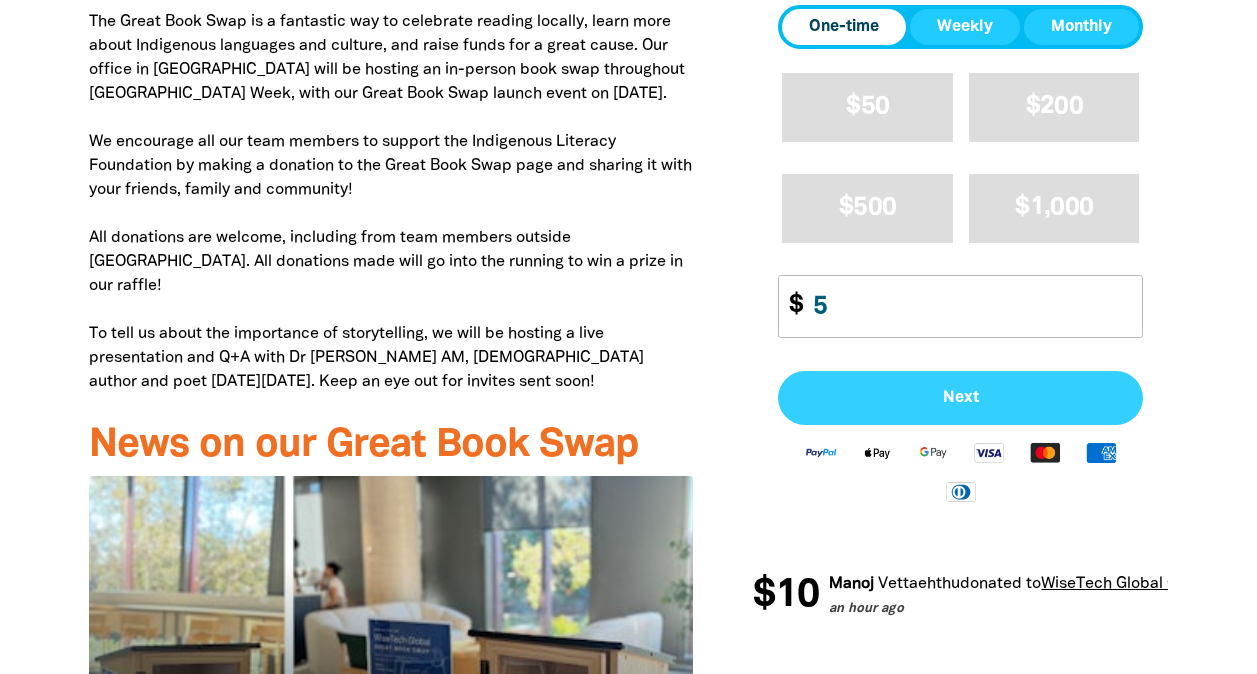 select on "AU" 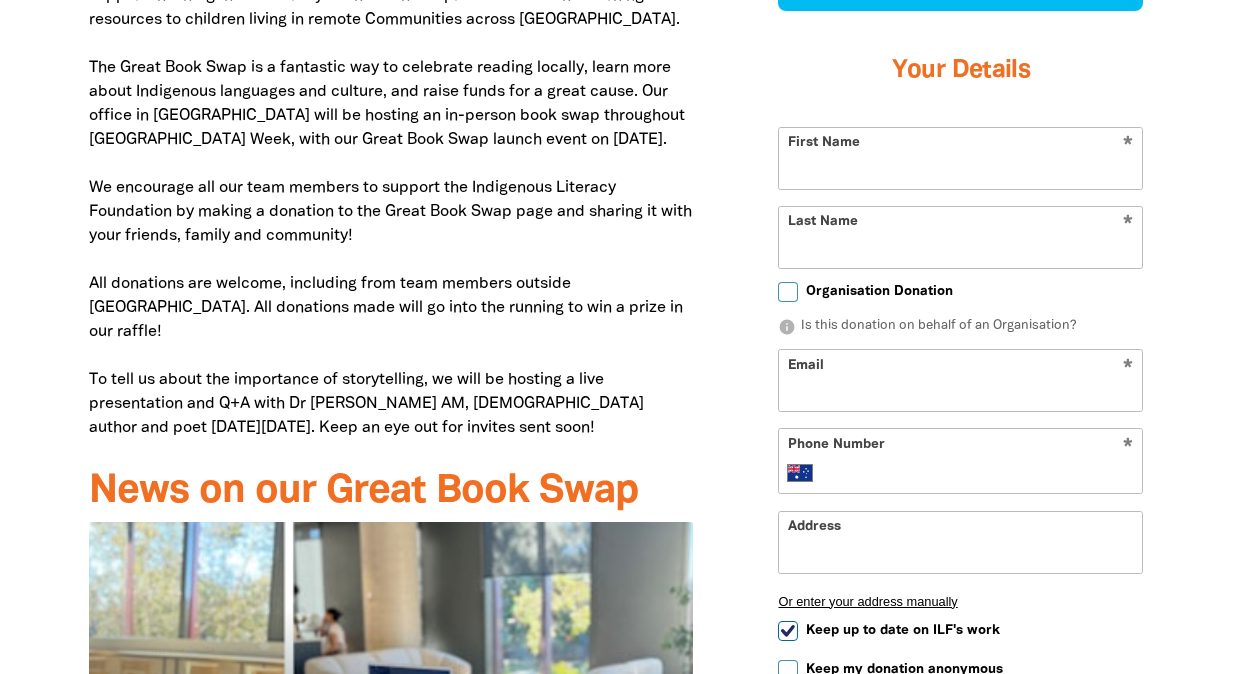 scroll, scrollTop: 902, scrollLeft: 0, axis: vertical 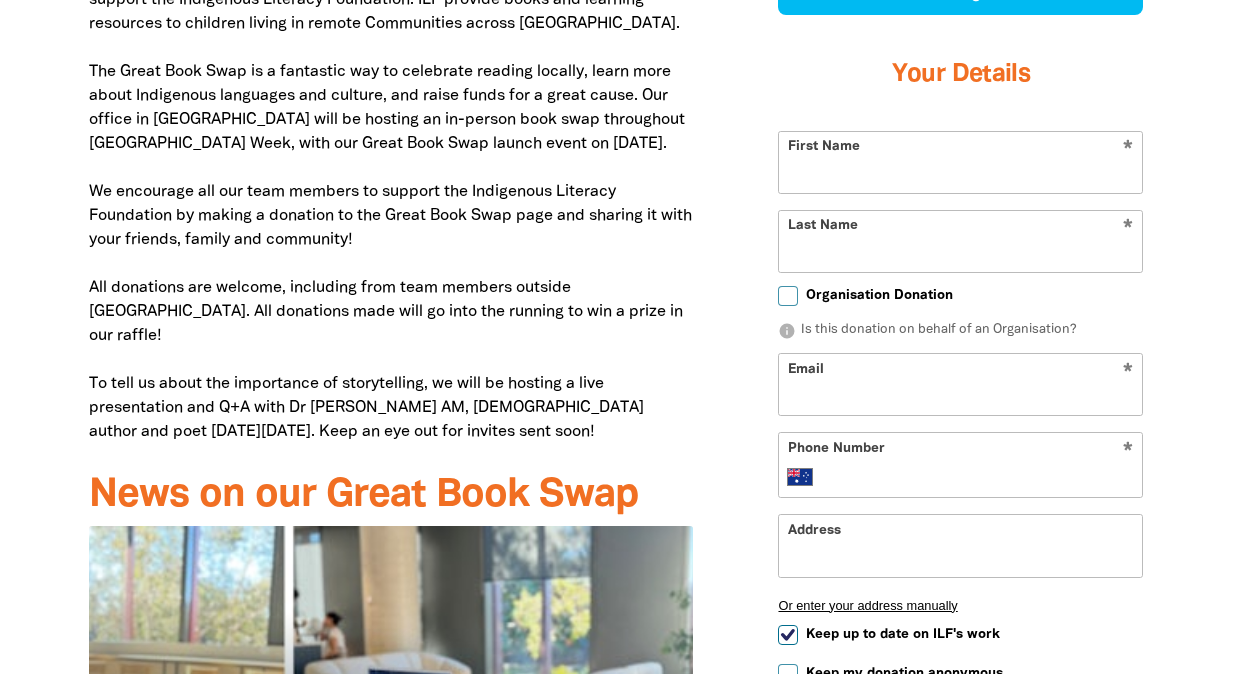 drag, startPoint x: 1024, startPoint y: 166, endPoint x: 1035, endPoint y: 169, distance: 11.401754 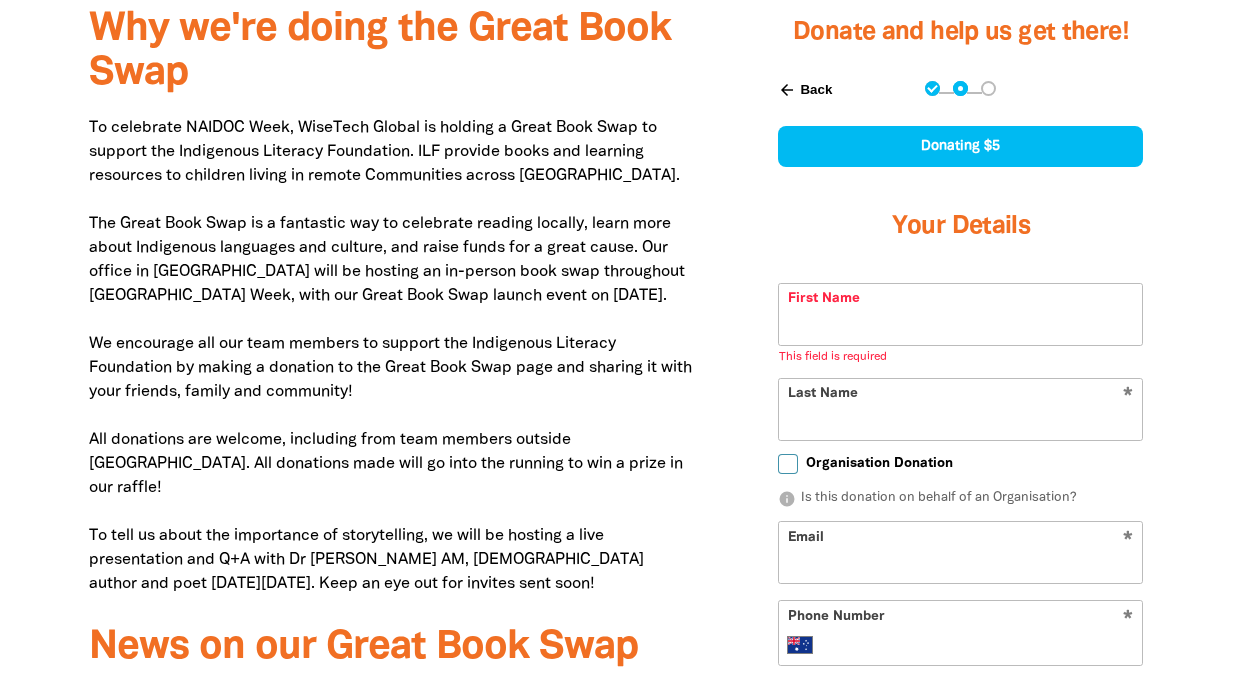 scroll, scrollTop: 902, scrollLeft: 0, axis: vertical 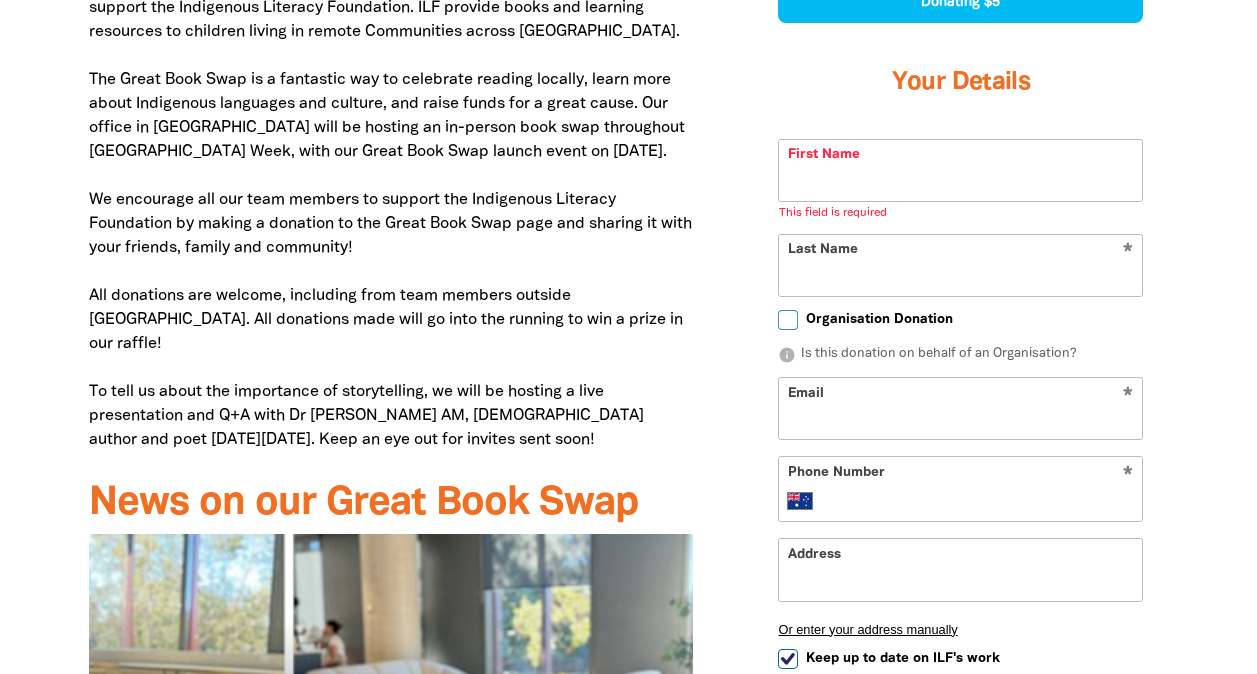 drag, startPoint x: 670, startPoint y: 251, endPoint x: 690, endPoint y: 177, distance: 76.655075 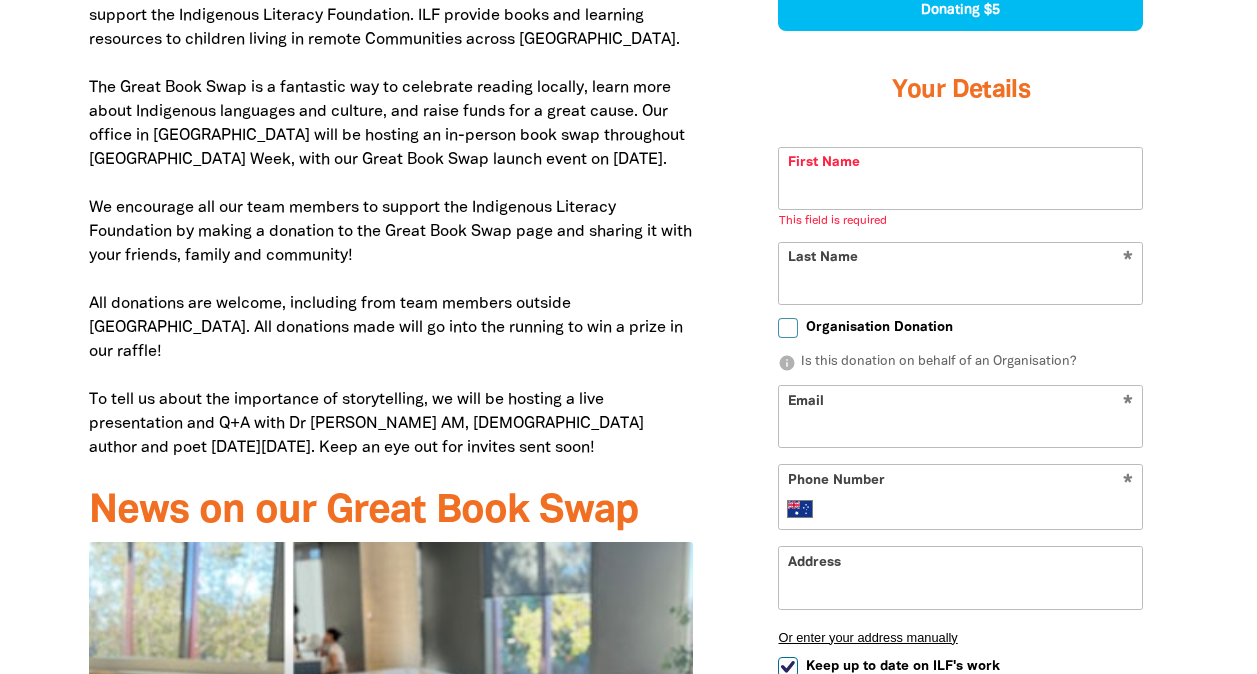 scroll, scrollTop: 1286, scrollLeft: 0, axis: vertical 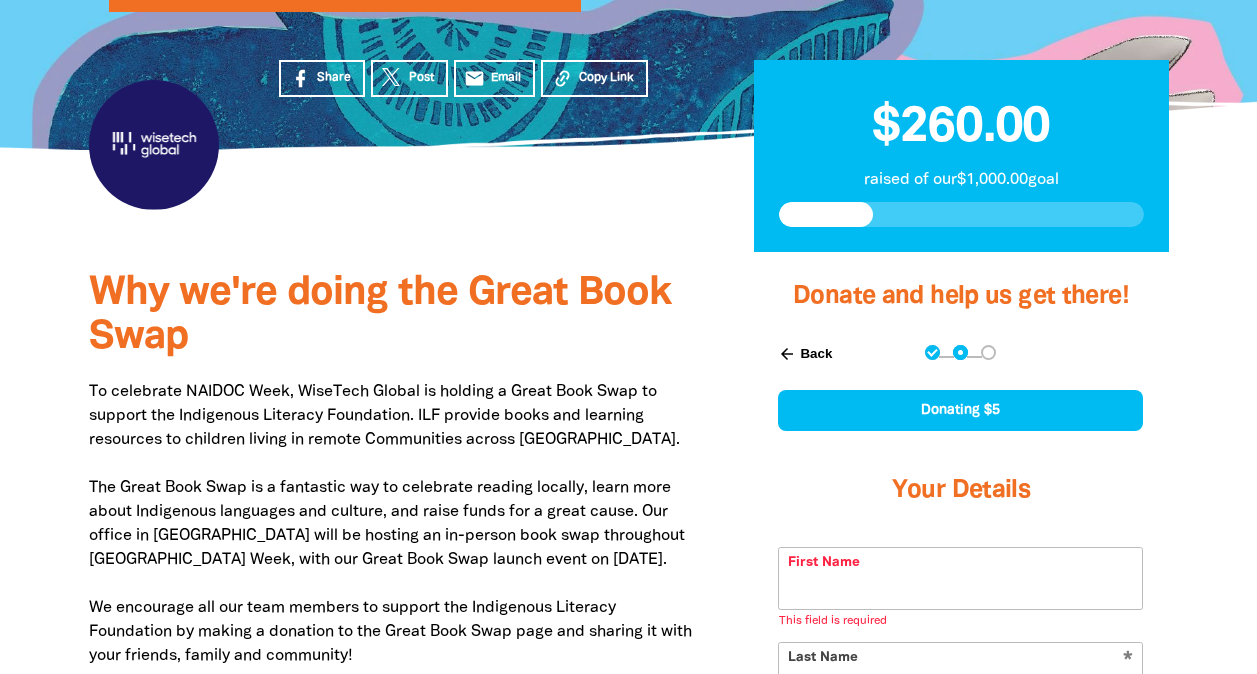 click on "arrow_back" at bounding box center [787, 353] 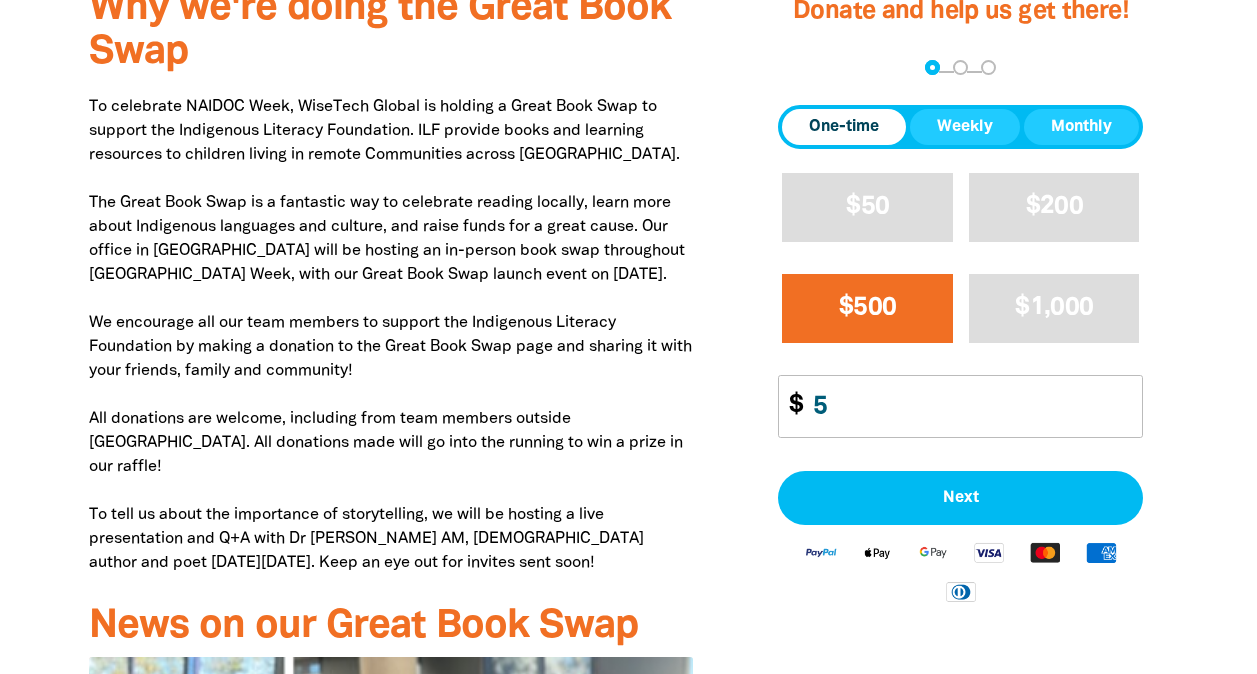 scroll, scrollTop: 782, scrollLeft: 0, axis: vertical 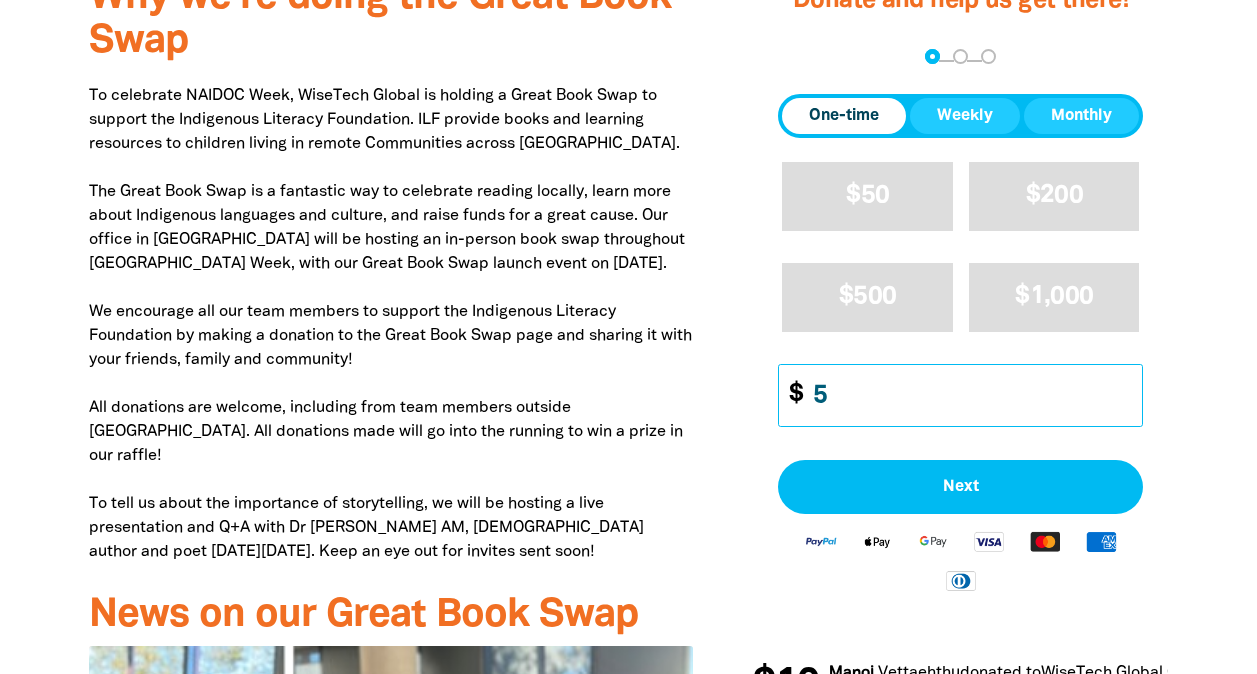 click on "5" at bounding box center (970, 395) 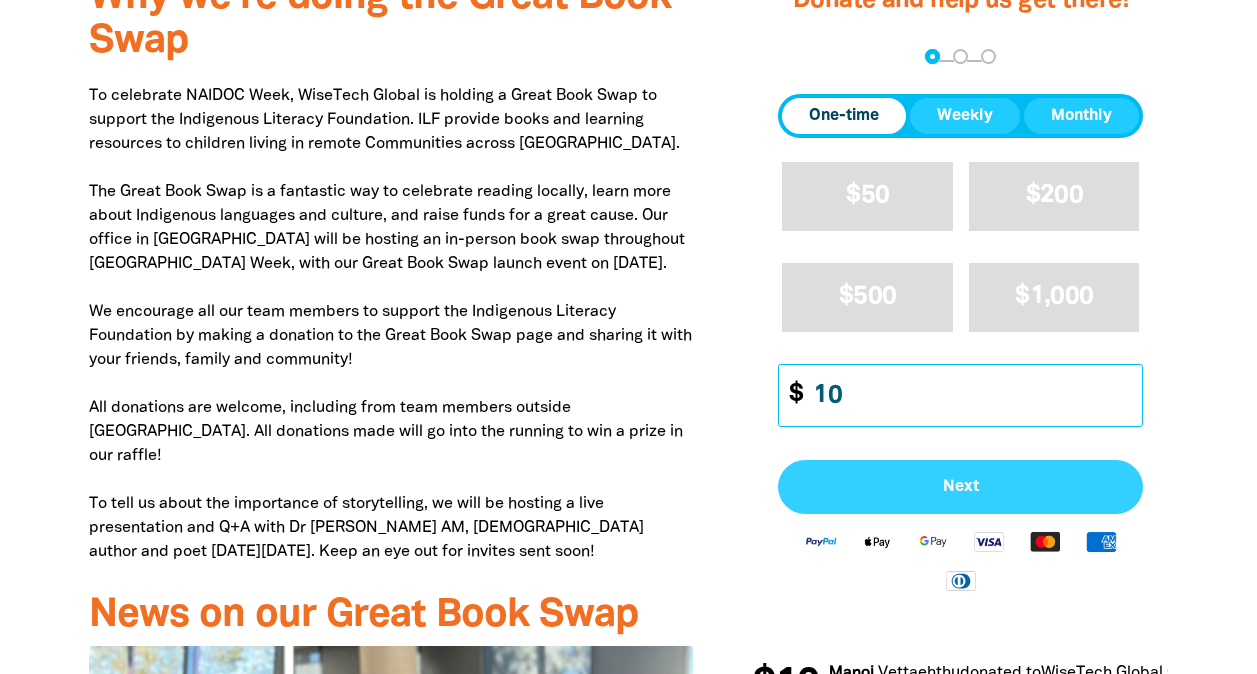 type on "10" 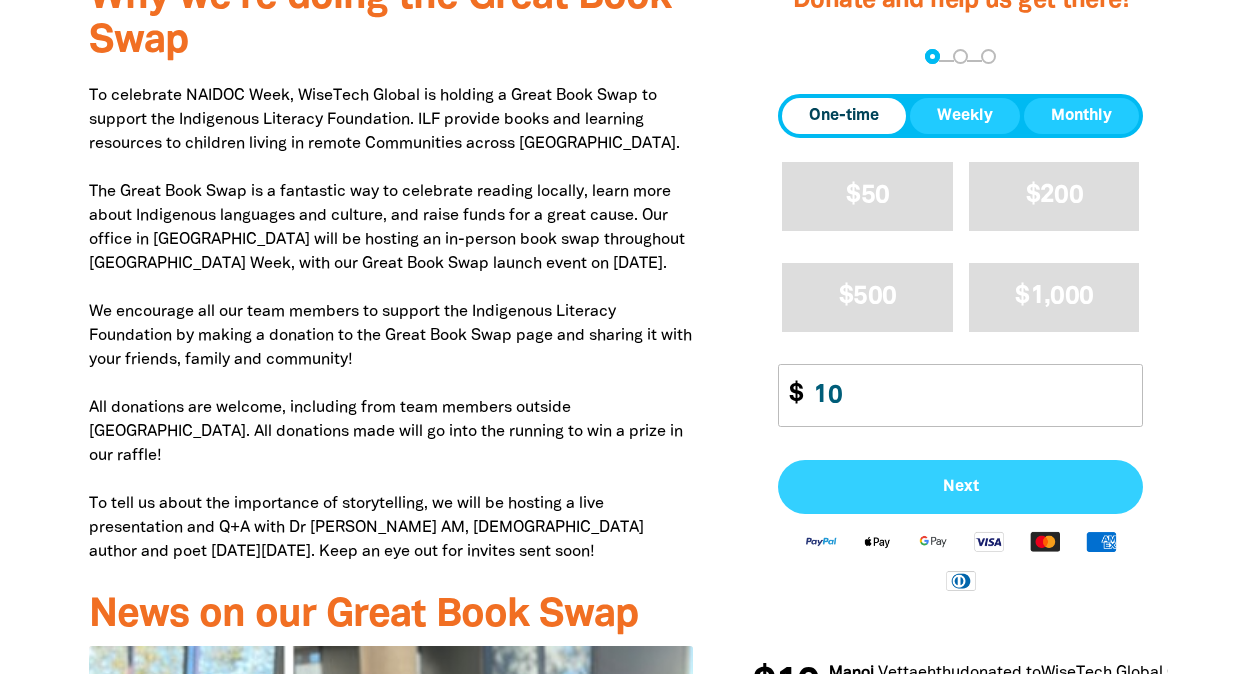 click on "Next" at bounding box center [960, 487] 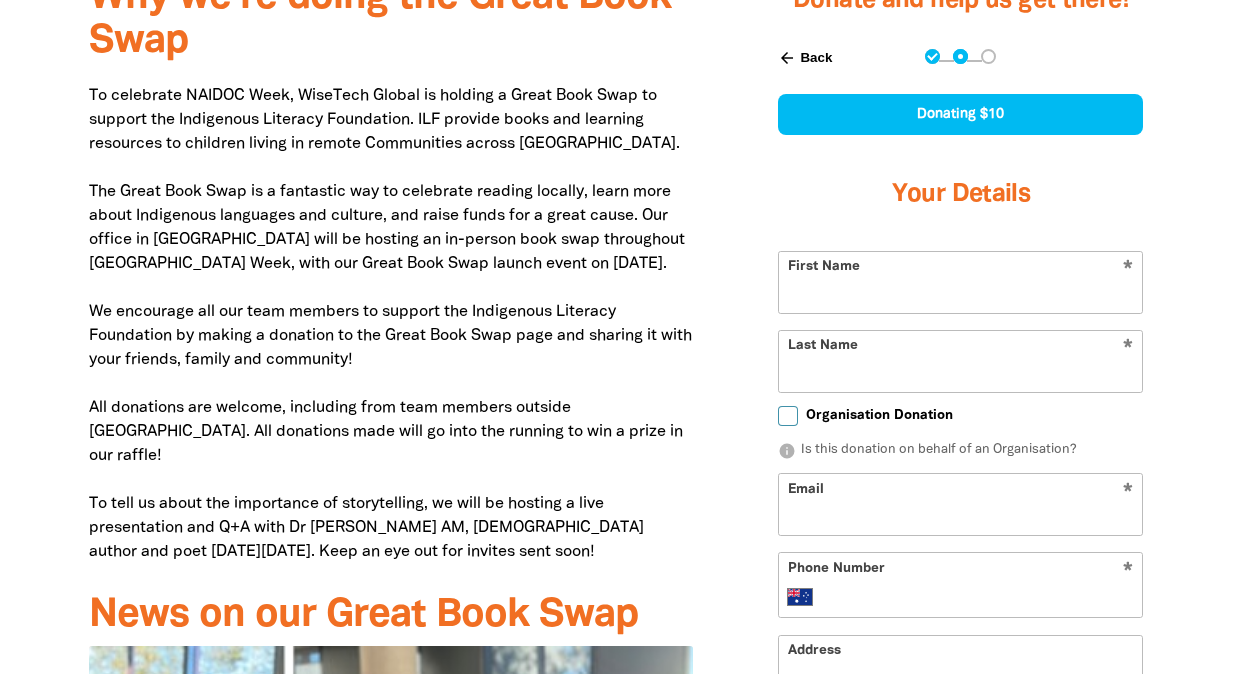 click on "First Name" at bounding box center [960, 281] 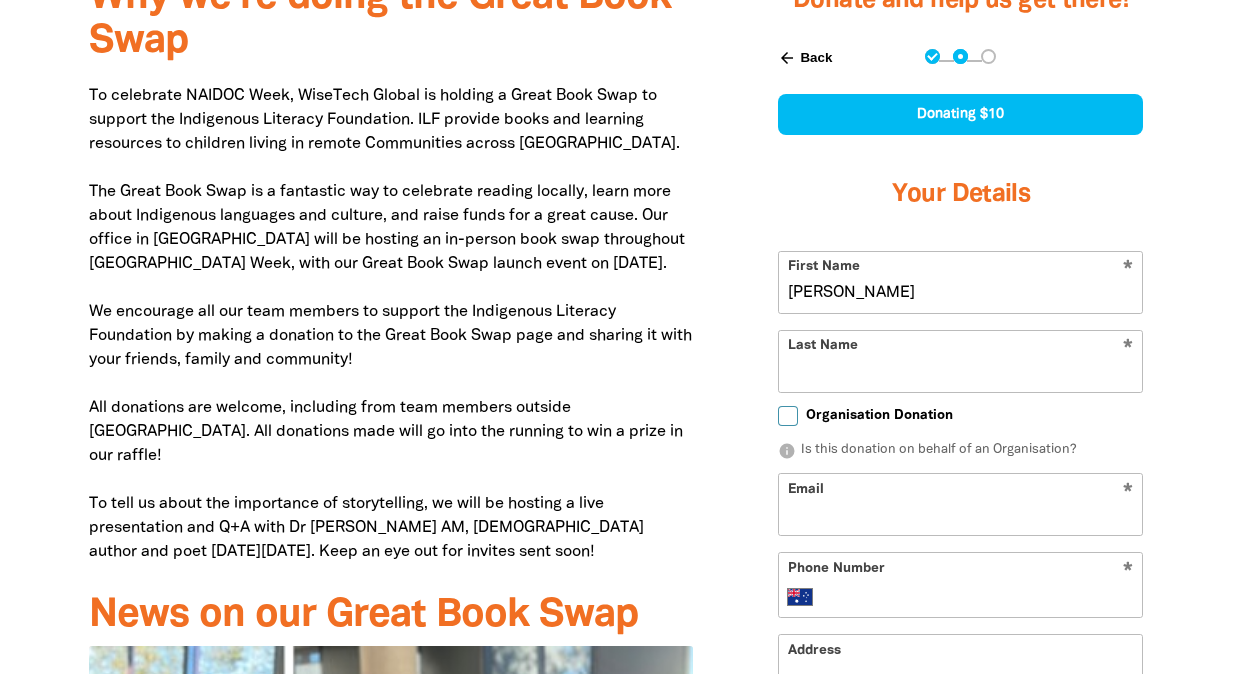 type on "[PERSON_NAME]" 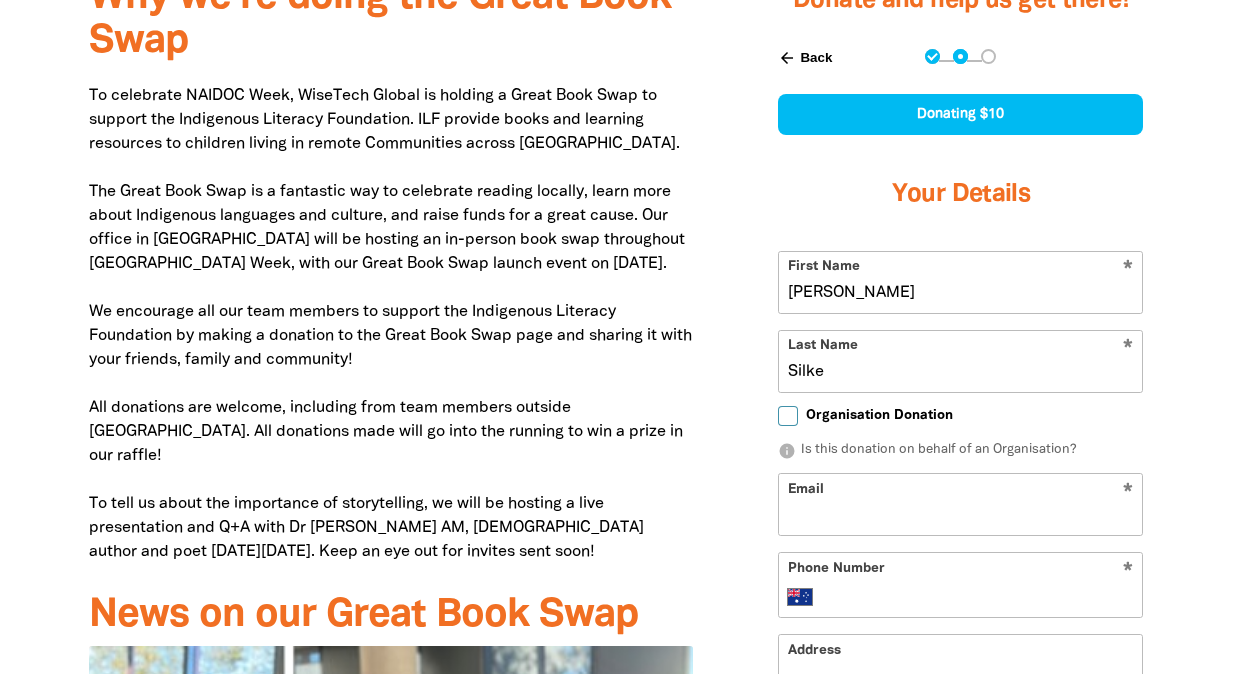 type on "Silke" 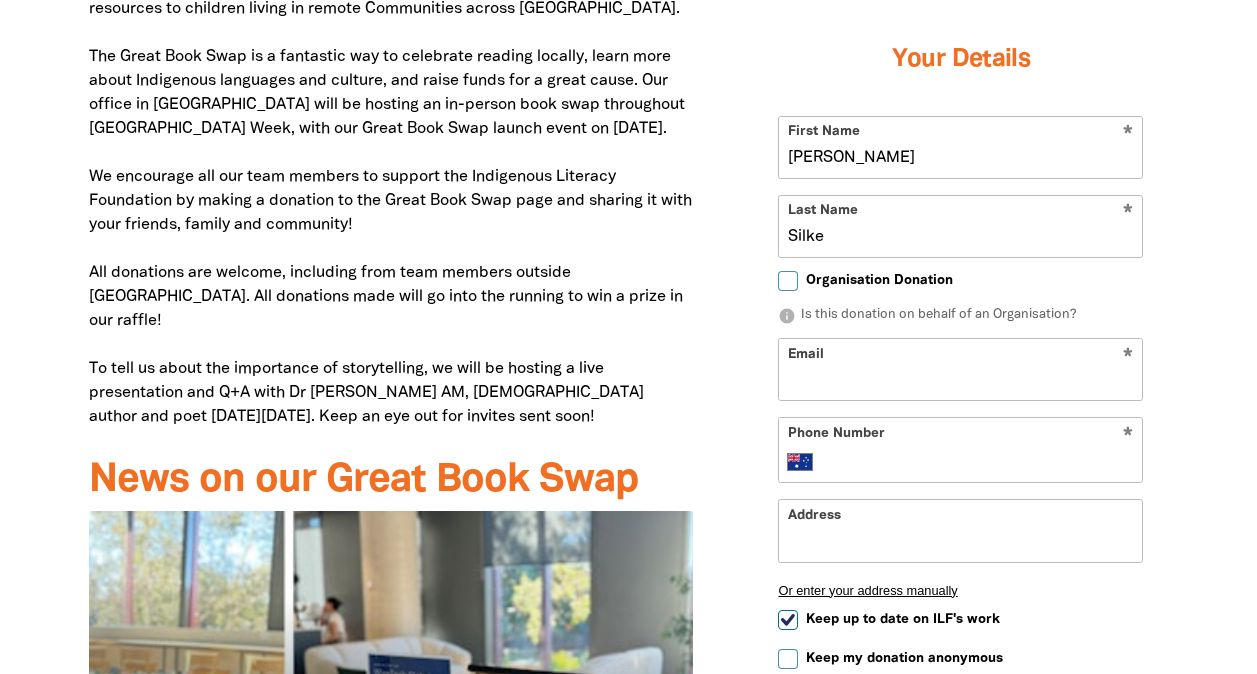drag, startPoint x: 1193, startPoint y: 350, endPoint x: 1143, endPoint y: 523, distance: 180.08054 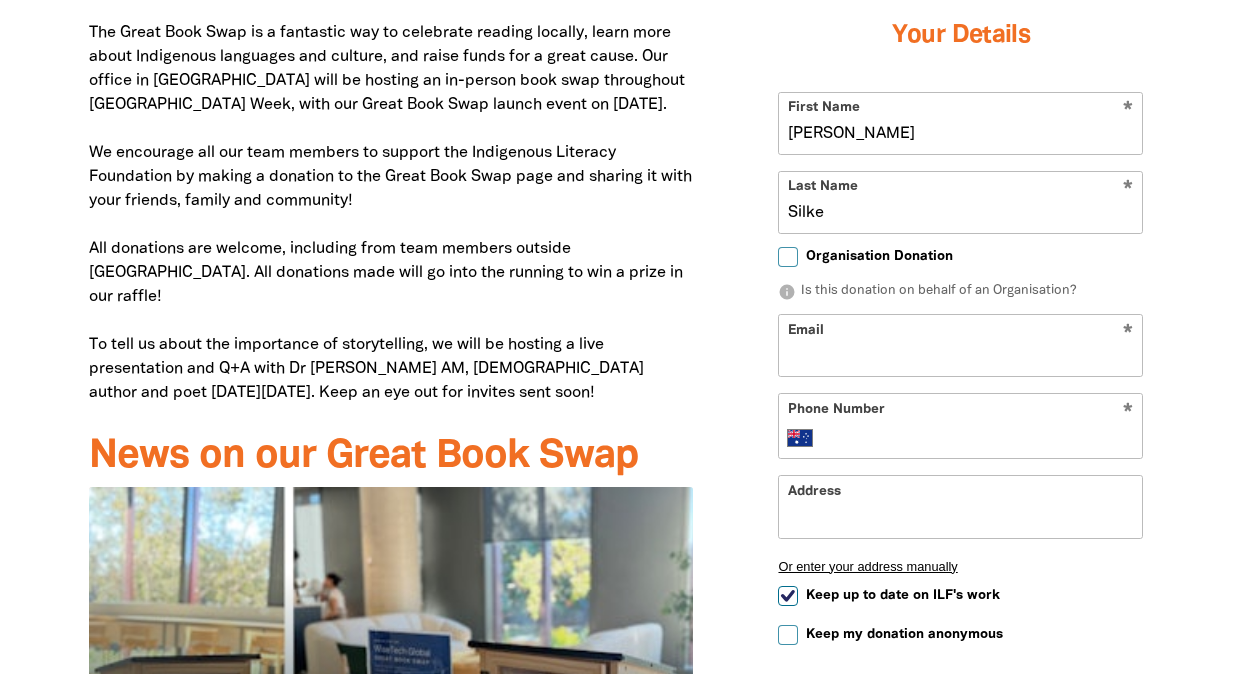 click on "Email" at bounding box center [960, 345] 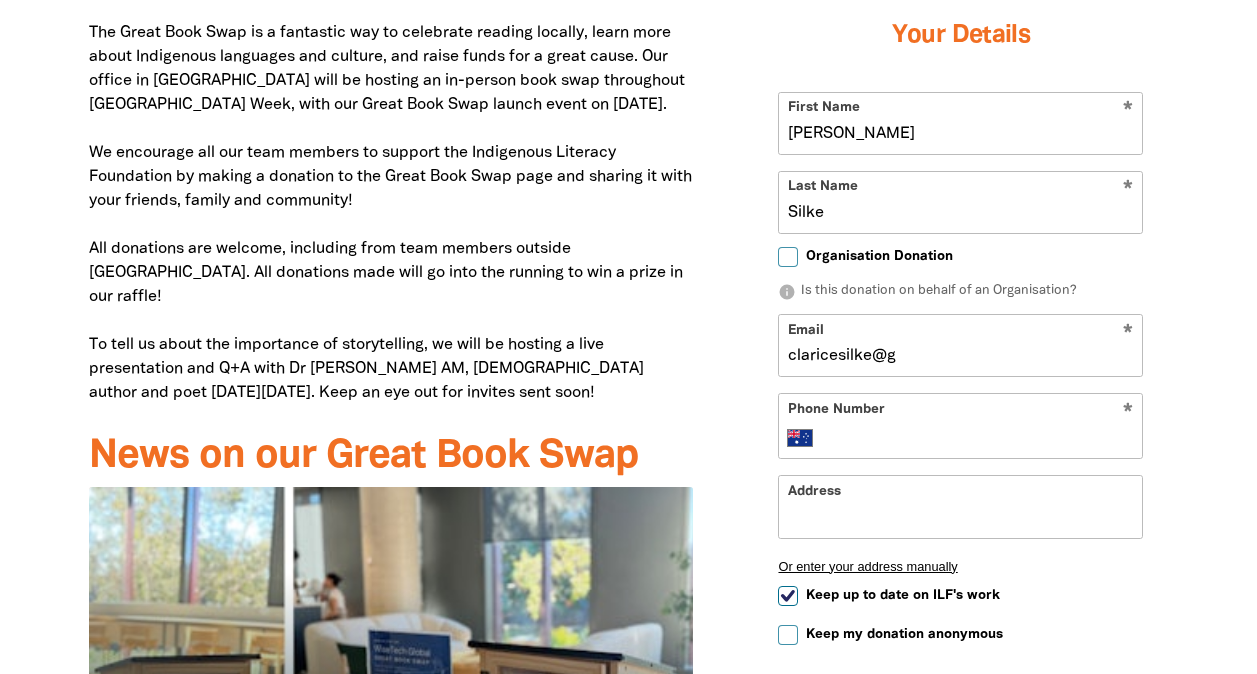 type on "claricesilke@gmail.com" 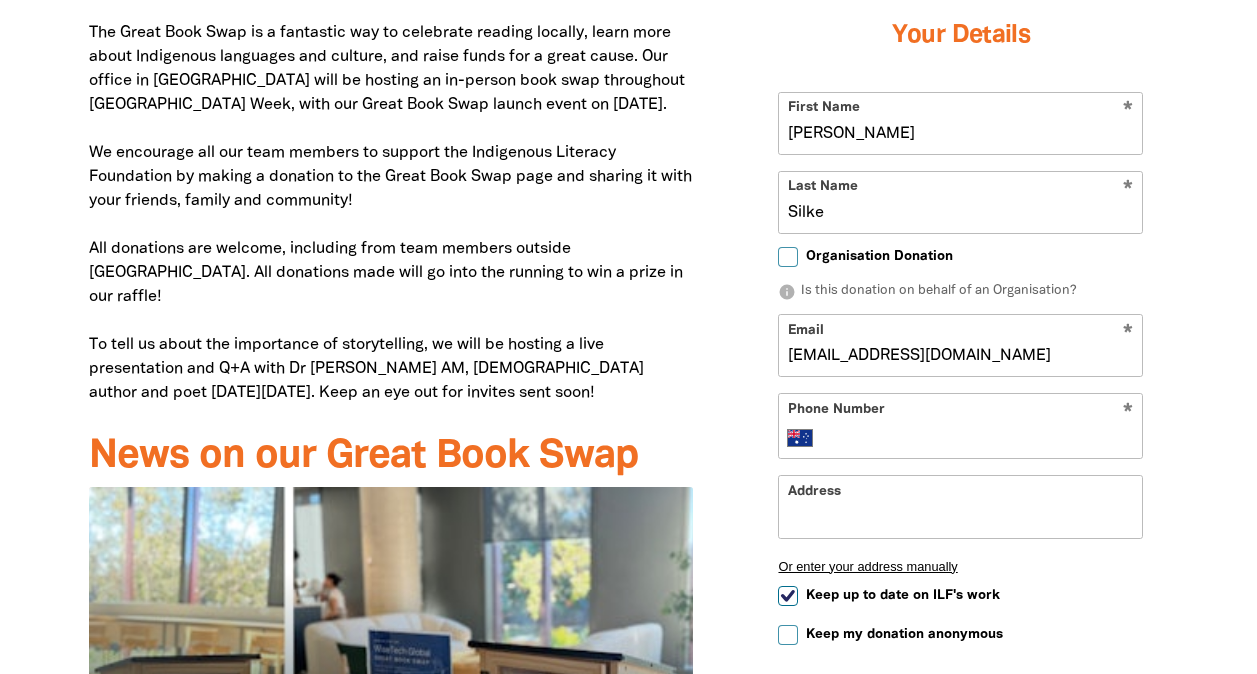 click on "Why we're doing the Great Book Swap   To celebrate NAIDOC Week, WiseTech Global is holding a Great Book Swap to support the Indigenous Literacy Foundation.  ILF provide books and learning resources to children living in remote Communities across Australia.   The Great Book Swap is a fantastic way to celebrate reading locally, learn more about Indigenous languages and culture, and raise funds for a great cause. Our office in Sydney will be hosting an in-person book swap throughout NAIDOC Week, with our Great Book Swap launch event on 15 July.    We encourage all our team members to support the Indigenous Literacy Foundation by making a donation to the Great Book Swap page and sharing it with your friends, family and community!  All donations are welcome, including from team members outside Australia. All donations made will go into the running to win a prize in our raffle! News on our Great Book Swap Introducing the Club Lounge library! Callisto 4 Jul 2025 Read more You are currently on page 1 of 2 arrow_back" at bounding box center (629, 365) 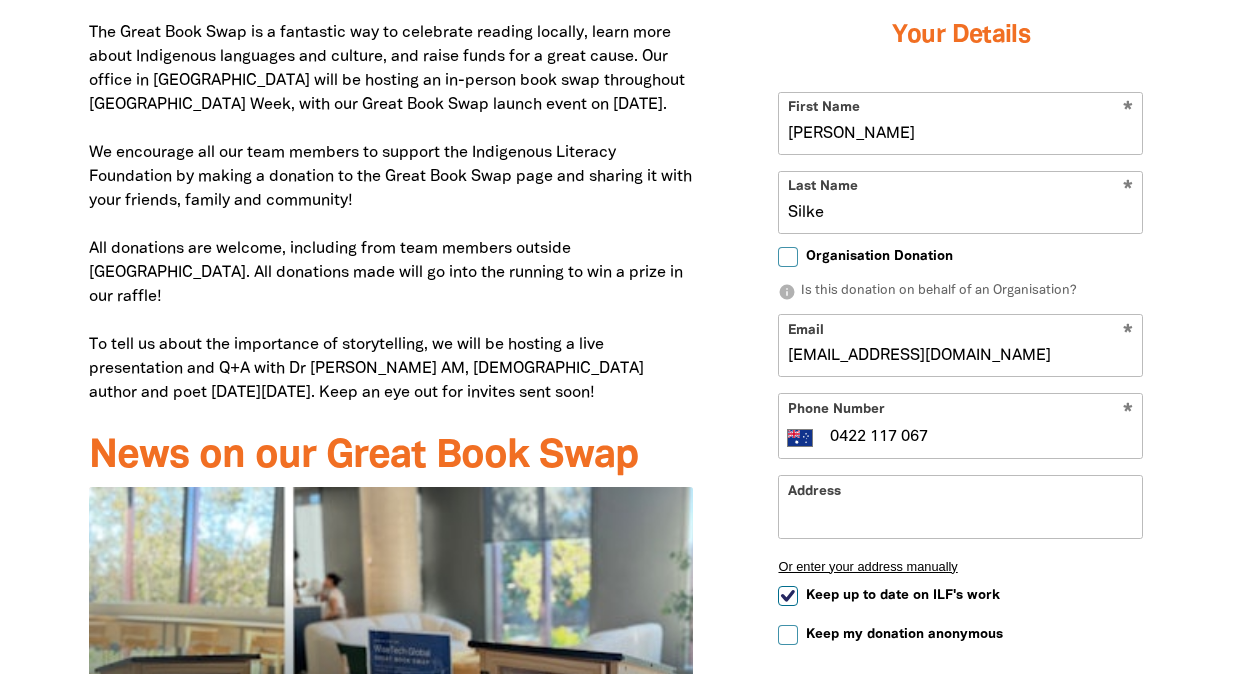 type on "0422 117 067" 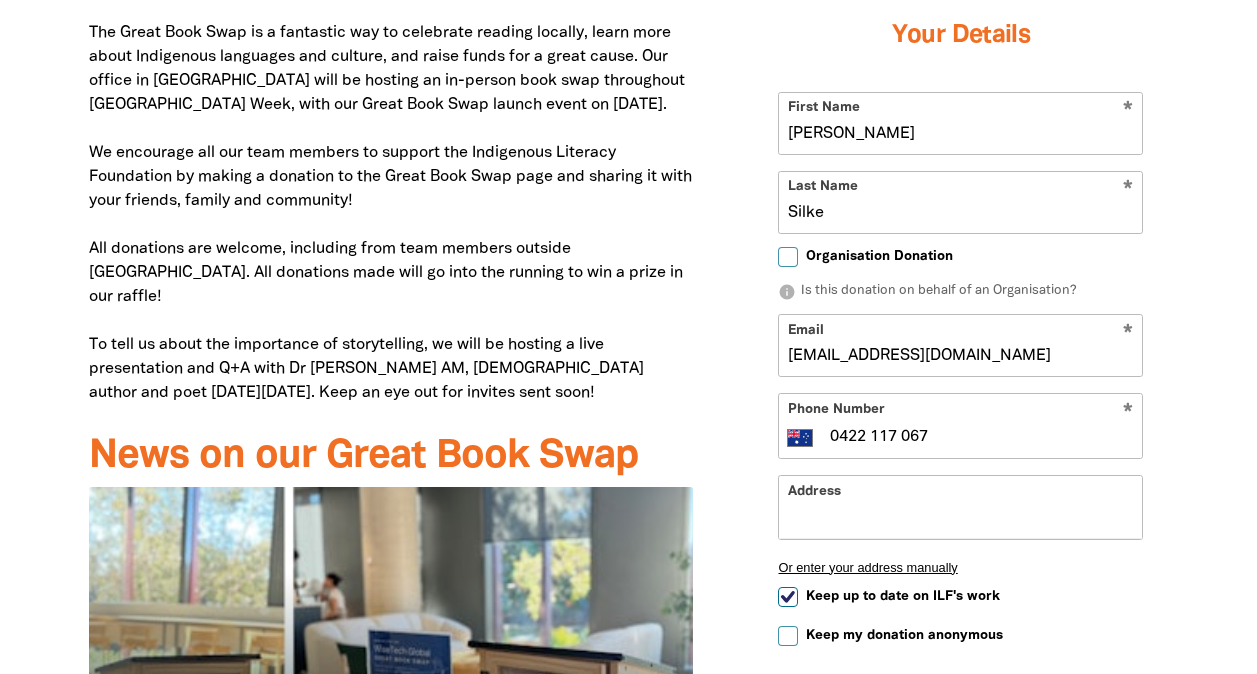 click on "Address" at bounding box center [960, 506] 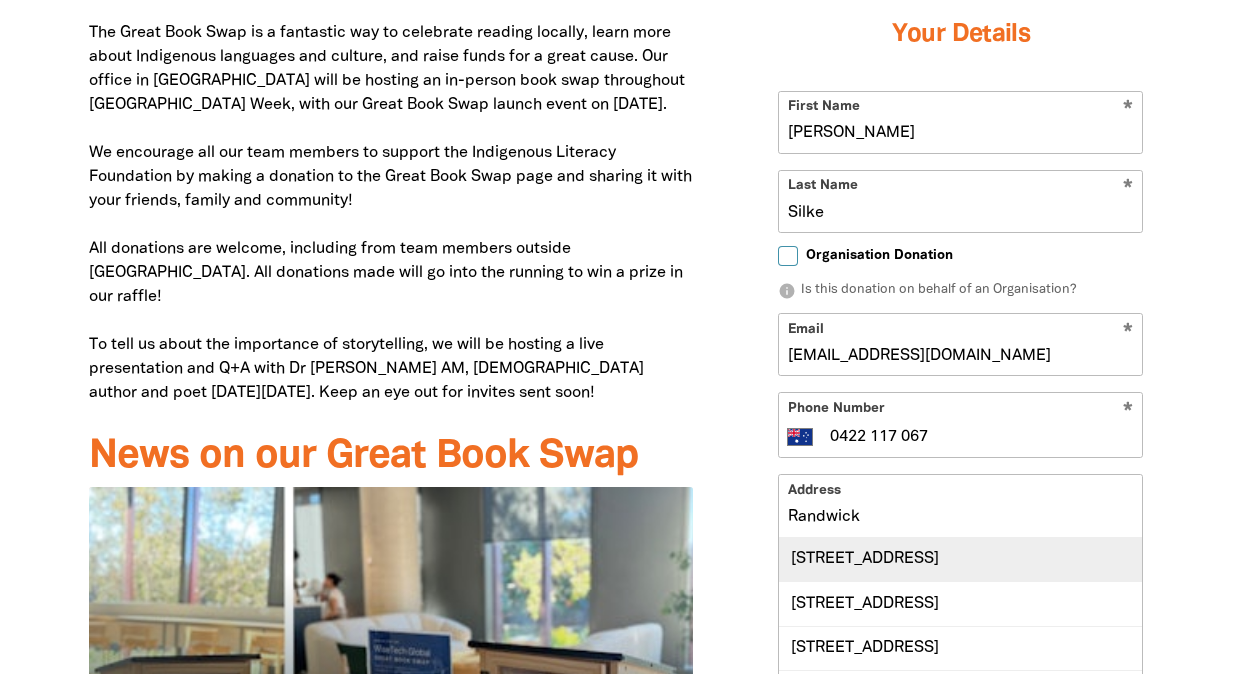 scroll, scrollTop: 267, scrollLeft: 0, axis: vertical 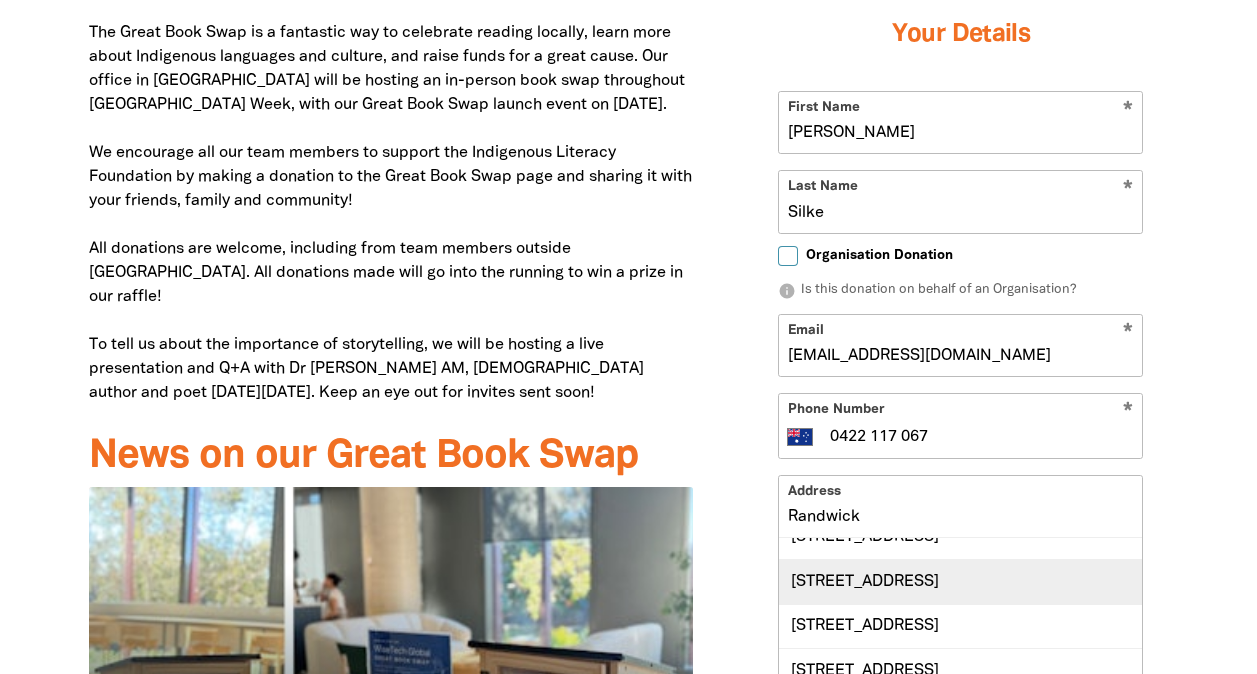 click on "14 Randwick Street, RANDWICK NSW 2031" at bounding box center (960, 581) 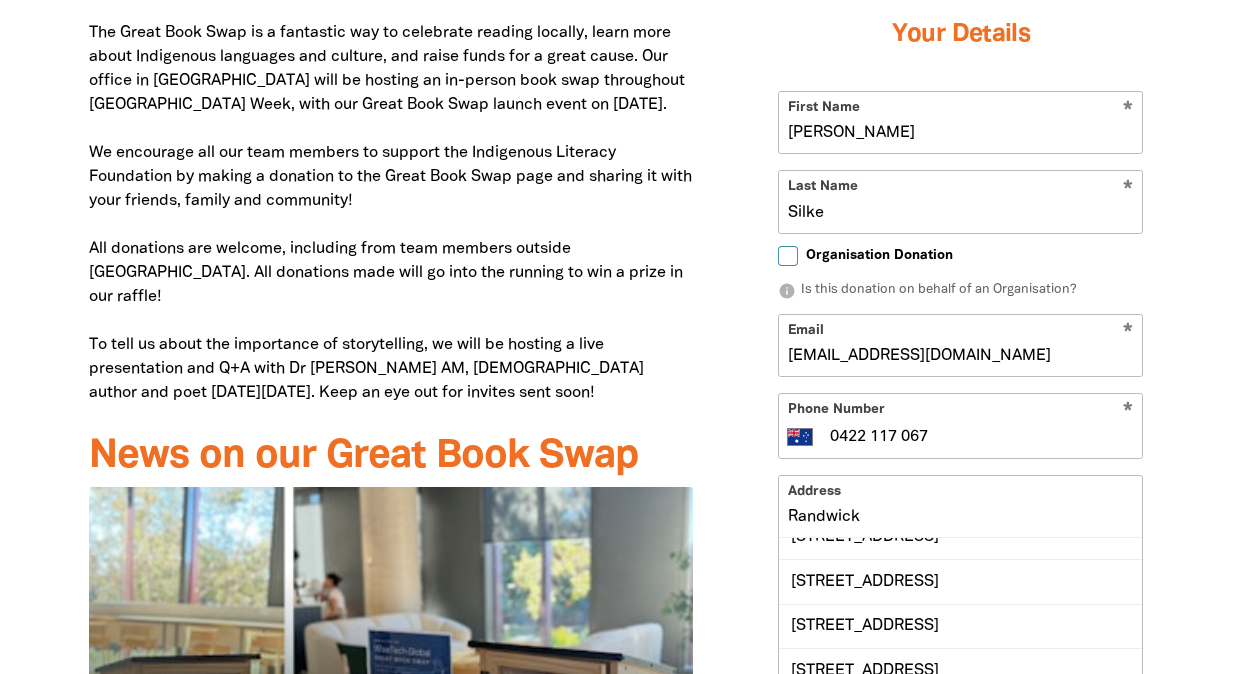 type on "14 Randwick Street, RANDWICK NSW 2031" 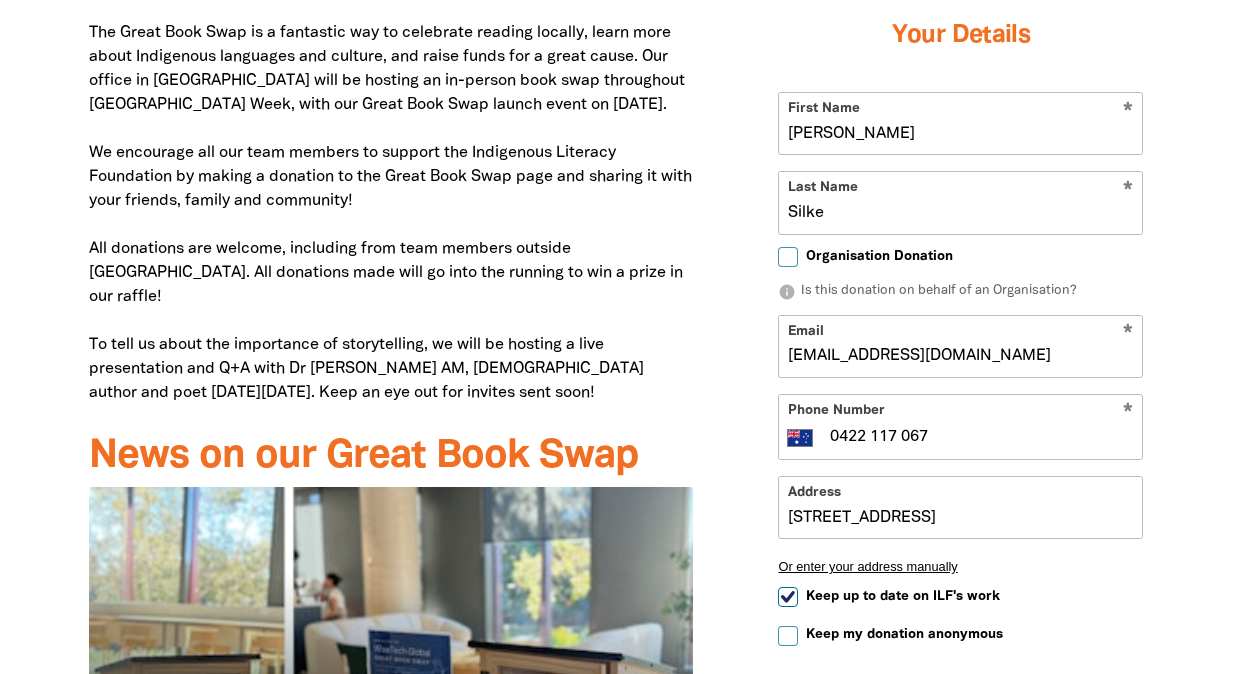 scroll, scrollTop: 1531, scrollLeft: 0, axis: vertical 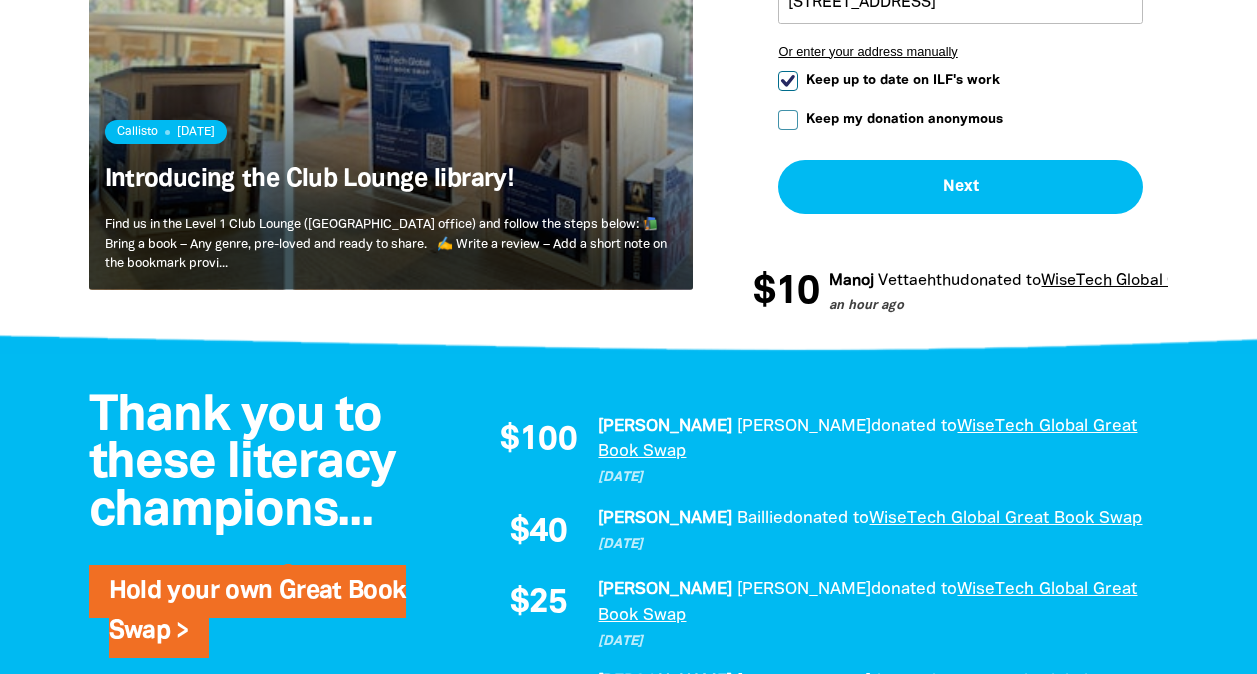 click on "Keep up to date on ILF's work" at bounding box center (903, 80) 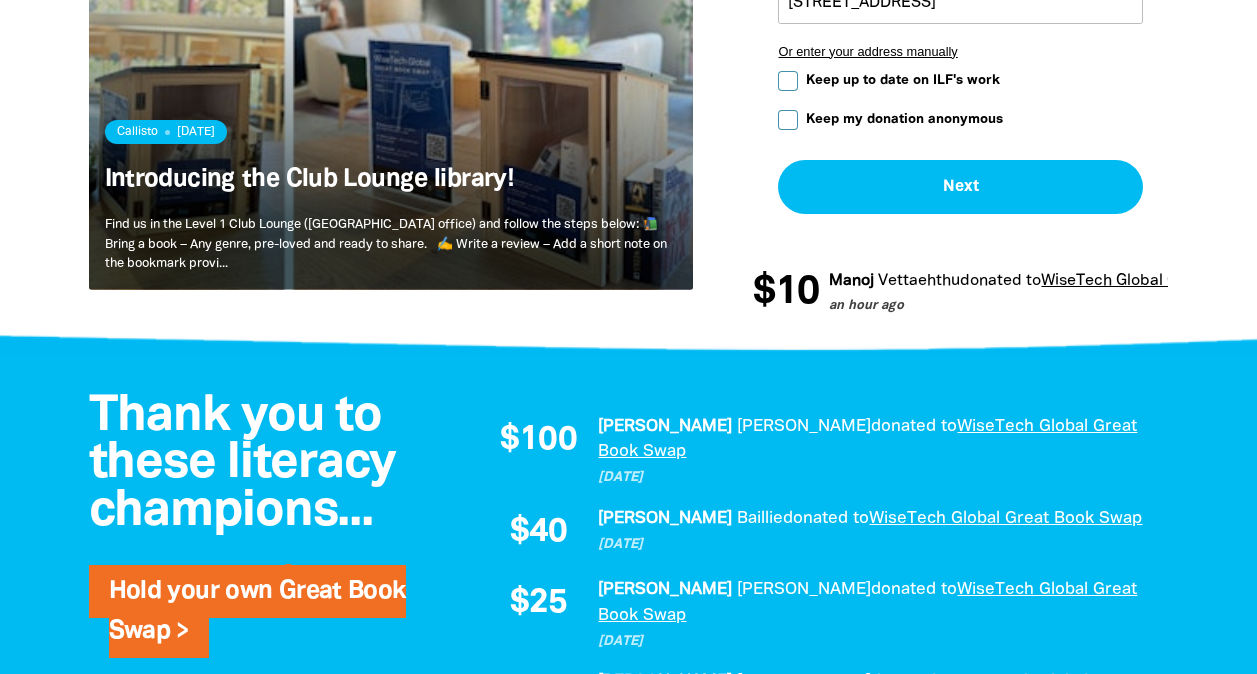 checkbox on "false" 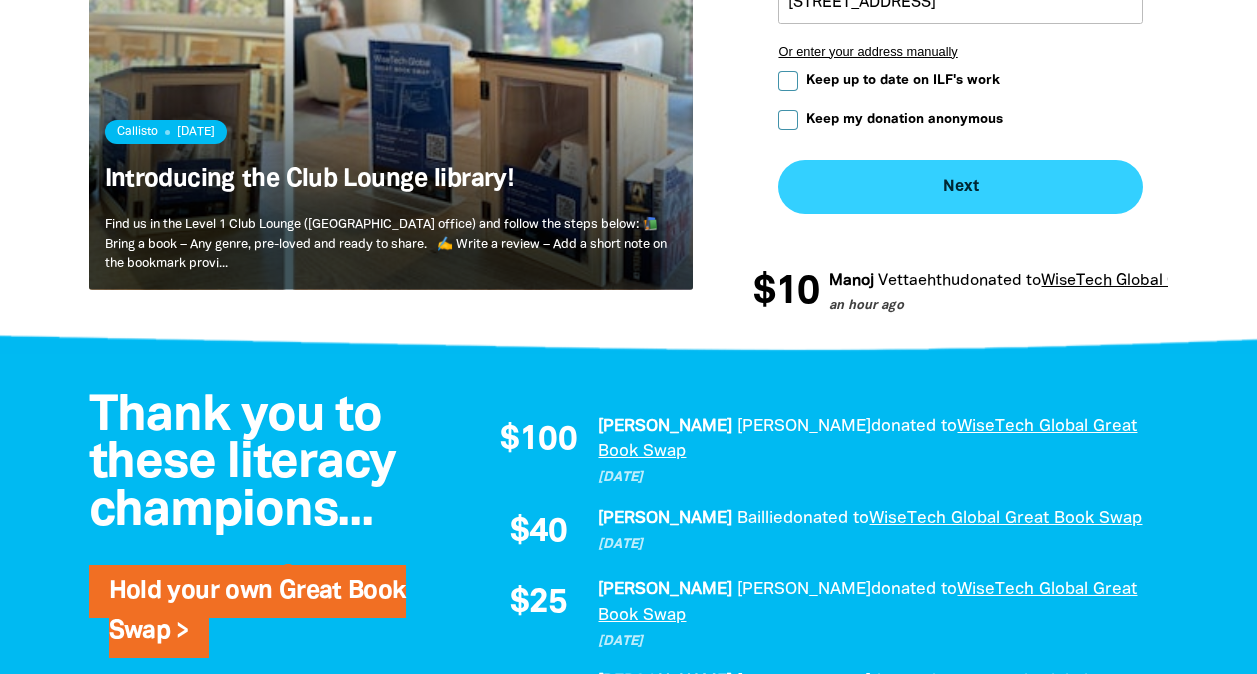 click on "Next   chevron_right" at bounding box center [960, 187] 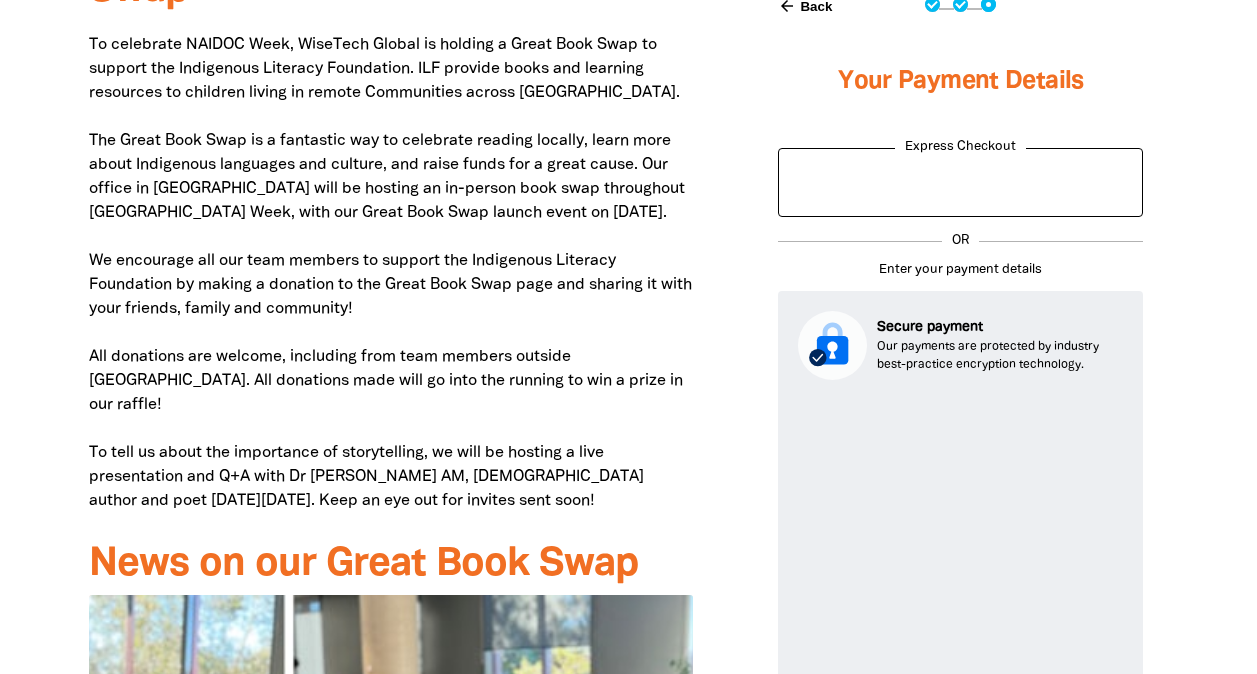 scroll, scrollTop: 1233, scrollLeft: 0, axis: vertical 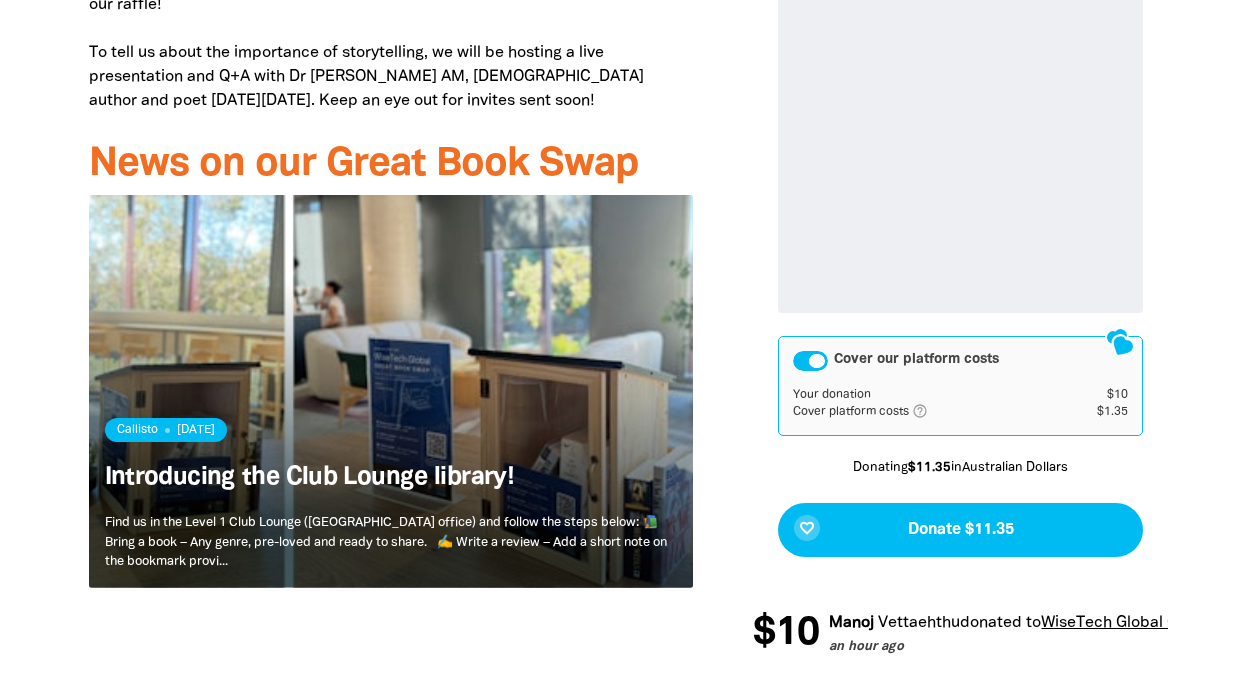 click at bounding box center (810, 361) 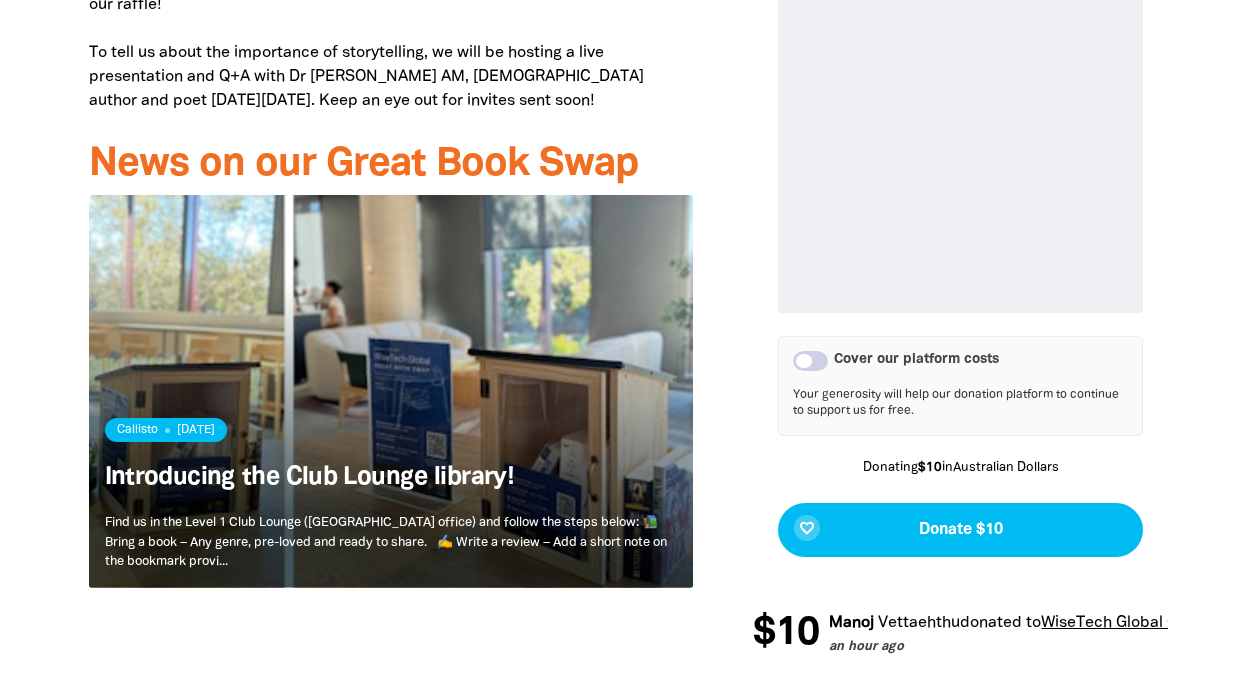 click at bounding box center [810, 361] 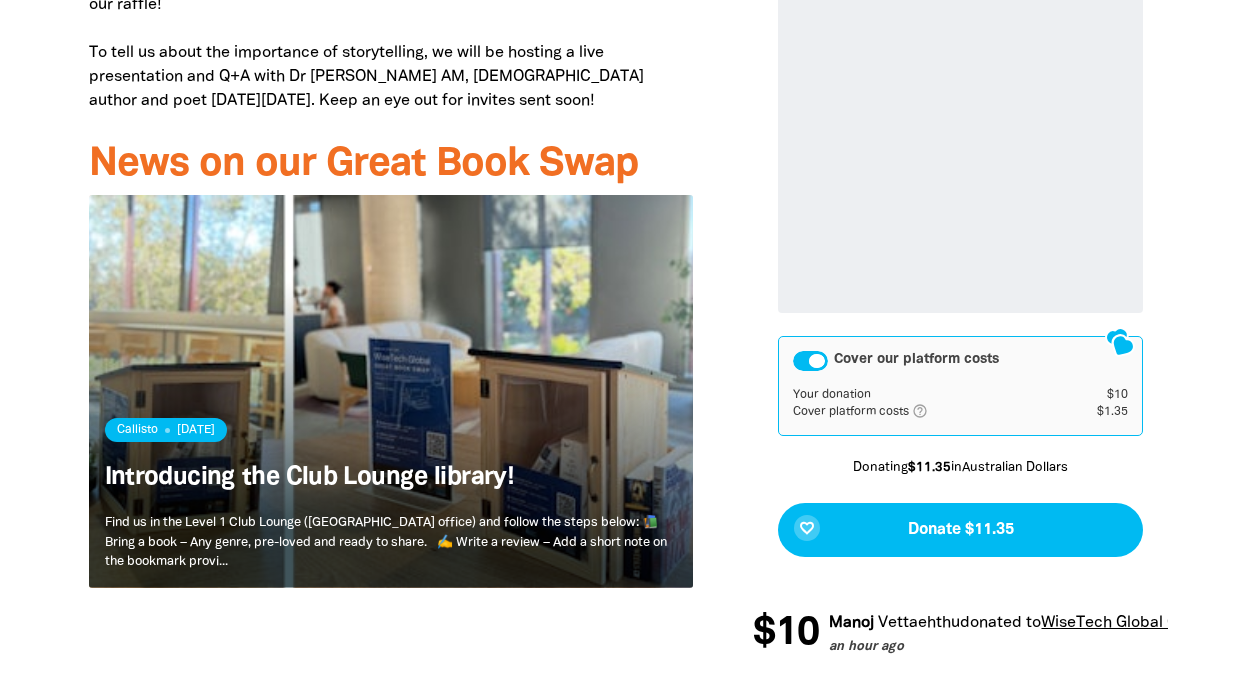 click at bounding box center (810, 361) 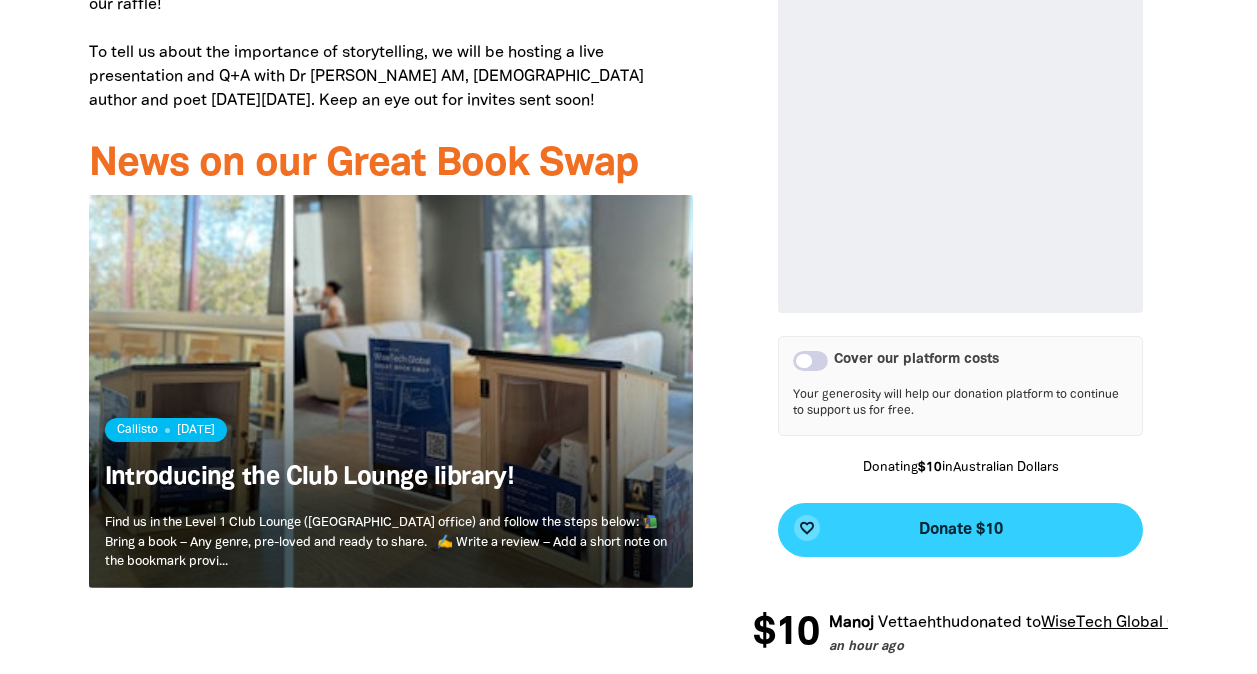 click on "favorite_border Donate $10" at bounding box center [960, 530] 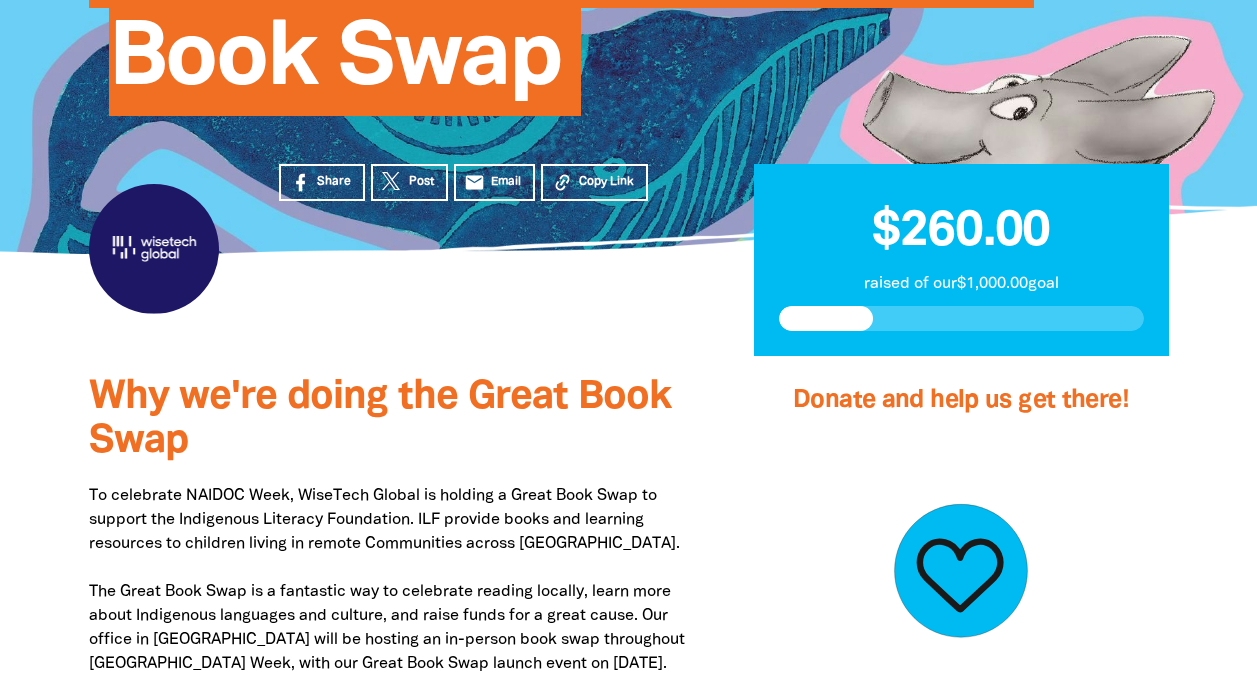 scroll, scrollTop: 0, scrollLeft: 0, axis: both 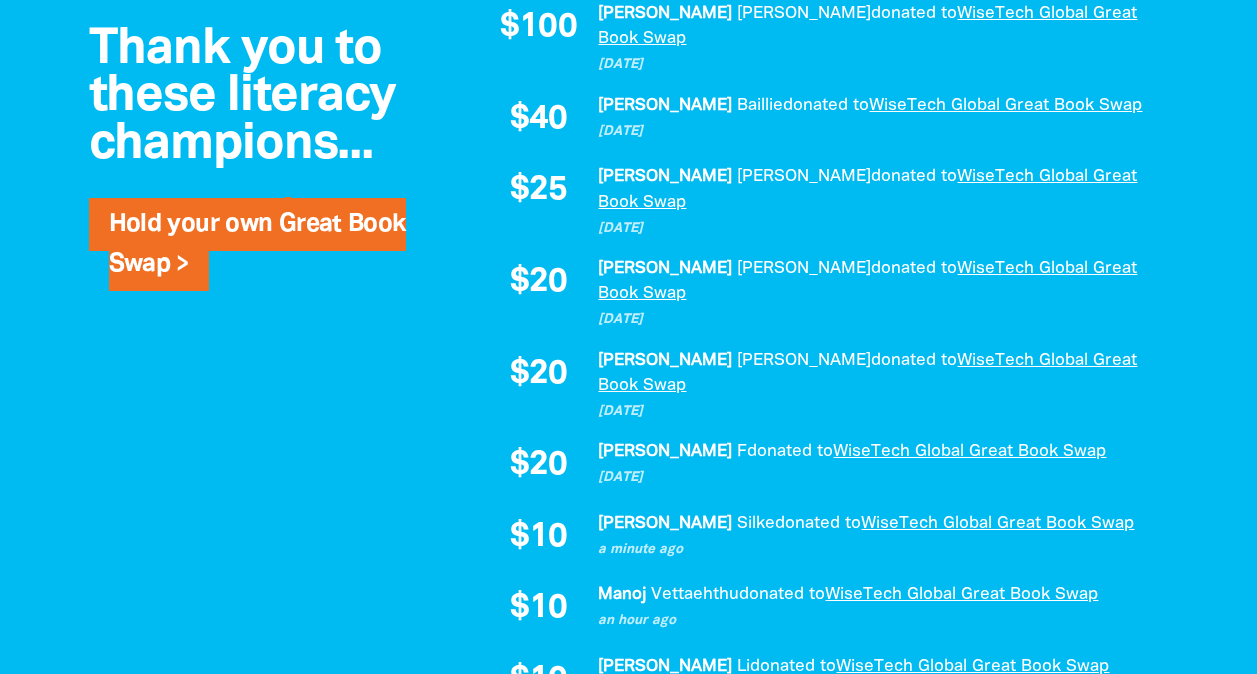 drag, startPoint x: 1211, startPoint y: 390, endPoint x: 1218, endPoint y: 328, distance: 62.39391 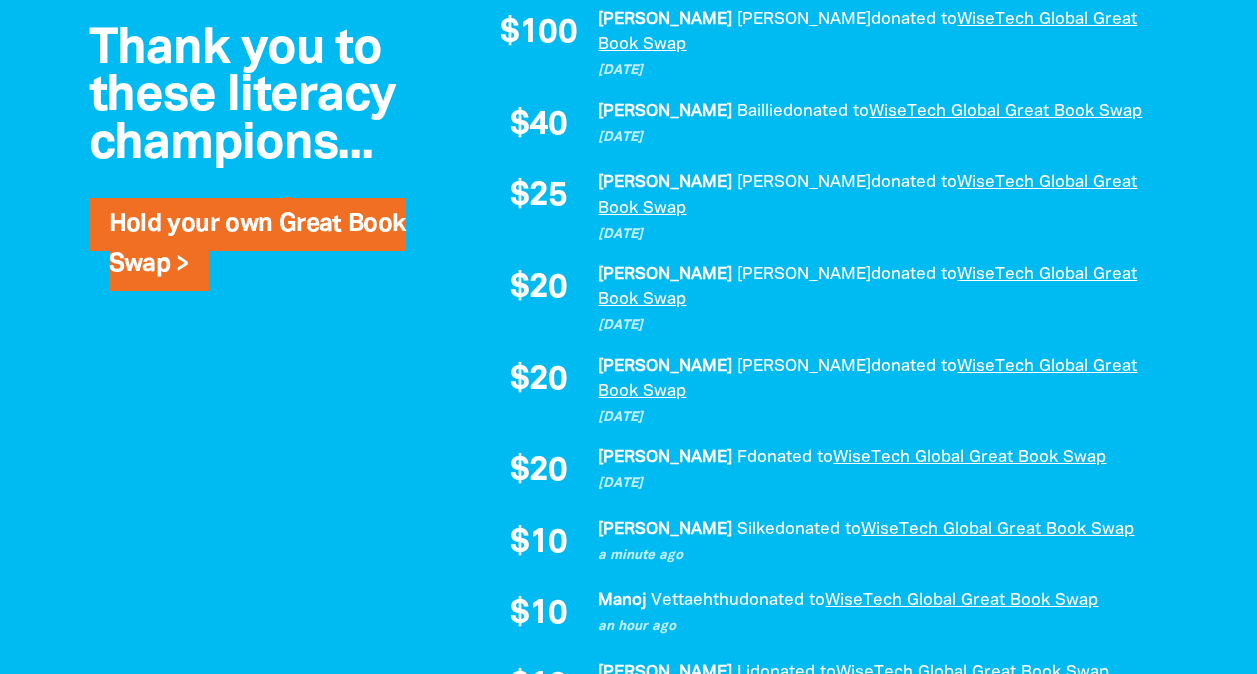 click on "[PERSON_NAME]" at bounding box center [665, 457] 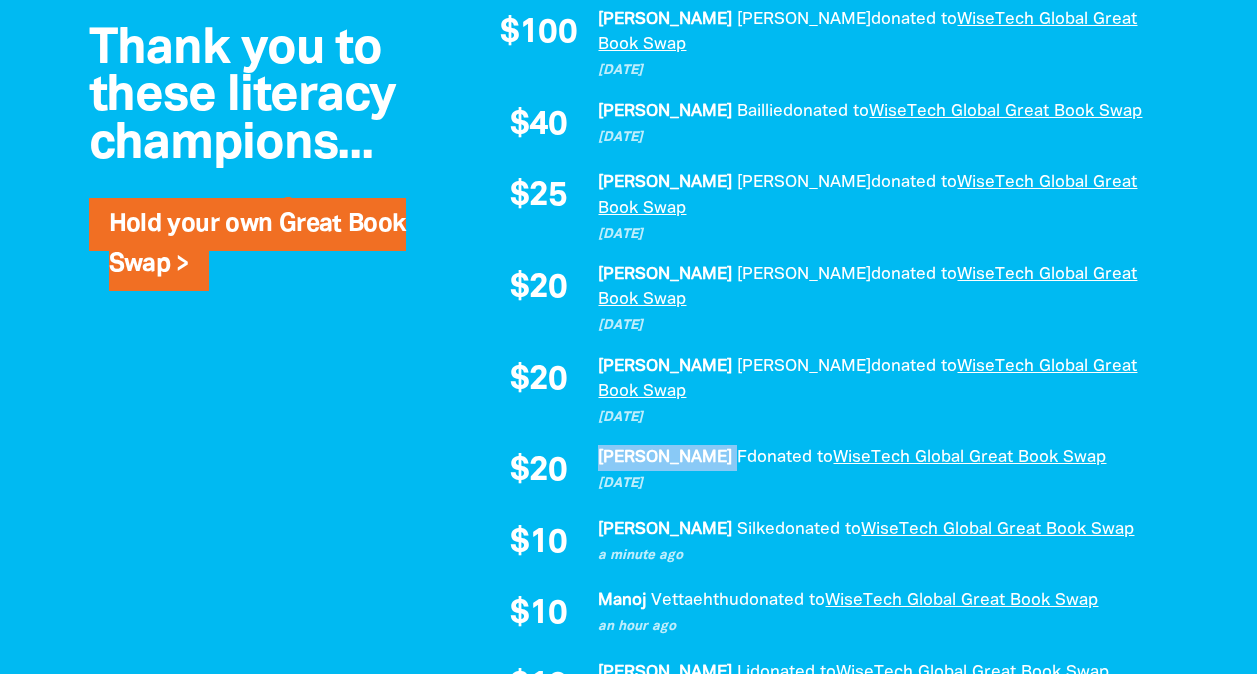 click on "[PERSON_NAME]" at bounding box center [665, 457] 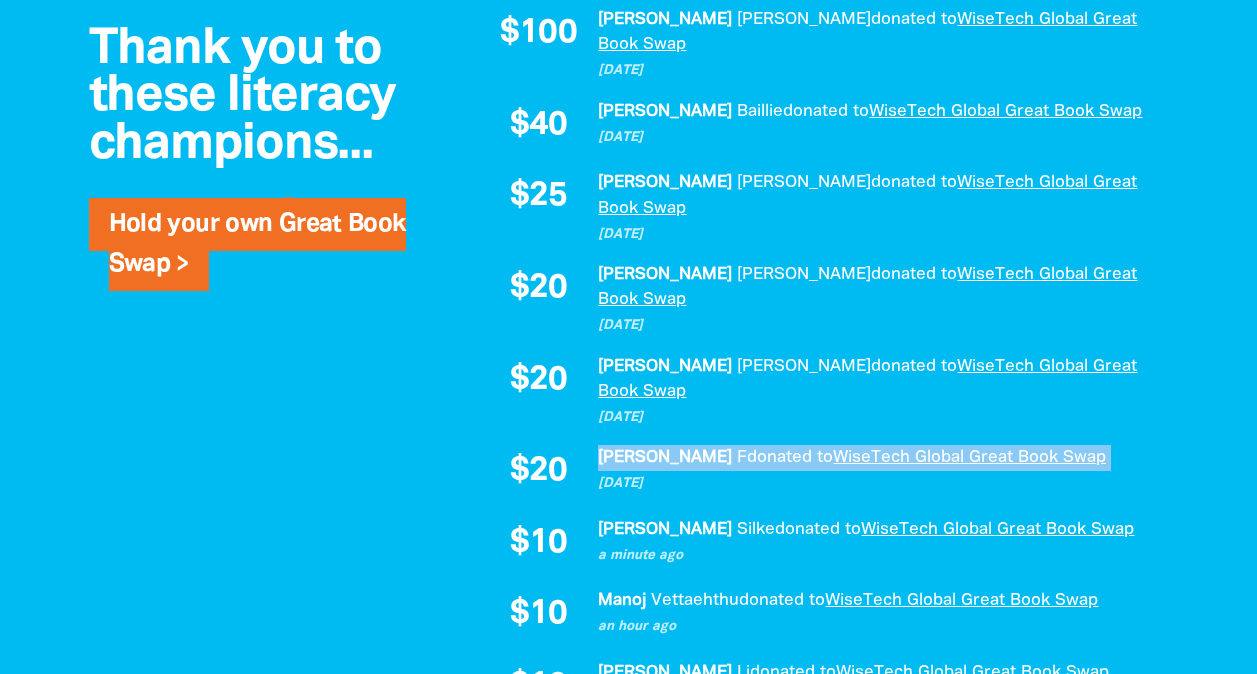 click on "[PERSON_NAME]" at bounding box center (665, 457) 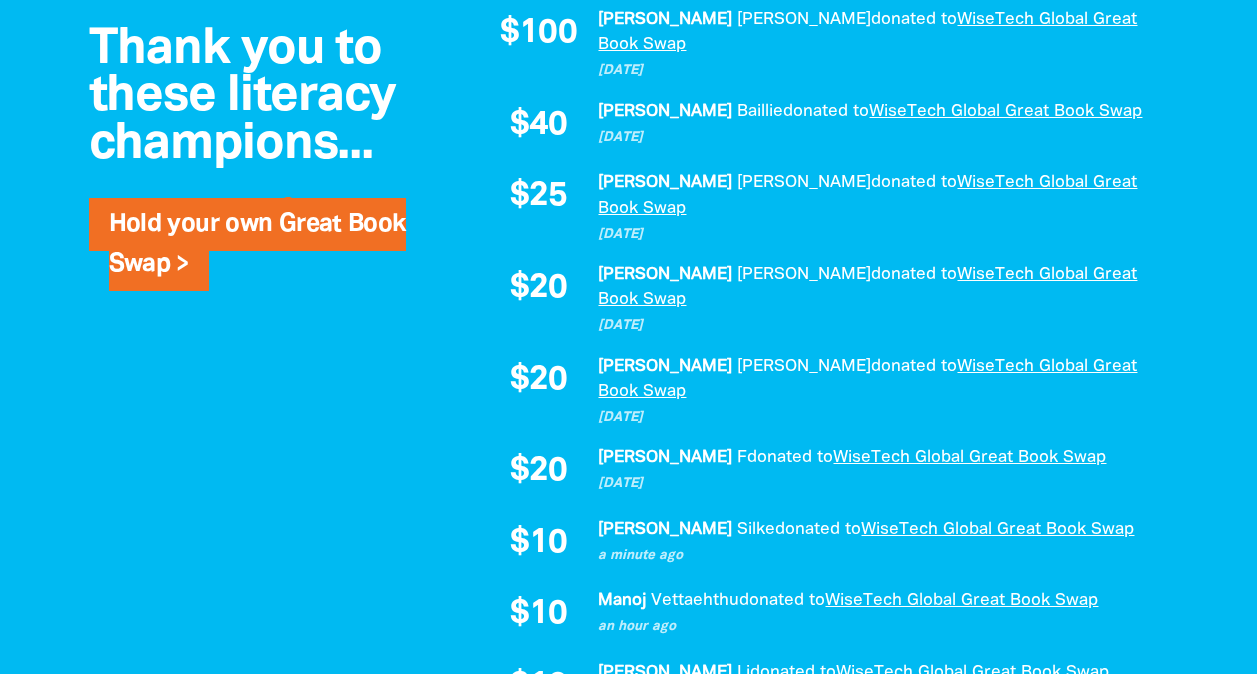 drag, startPoint x: 635, startPoint y: 346, endPoint x: 642, endPoint y: 391, distance: 45.54119 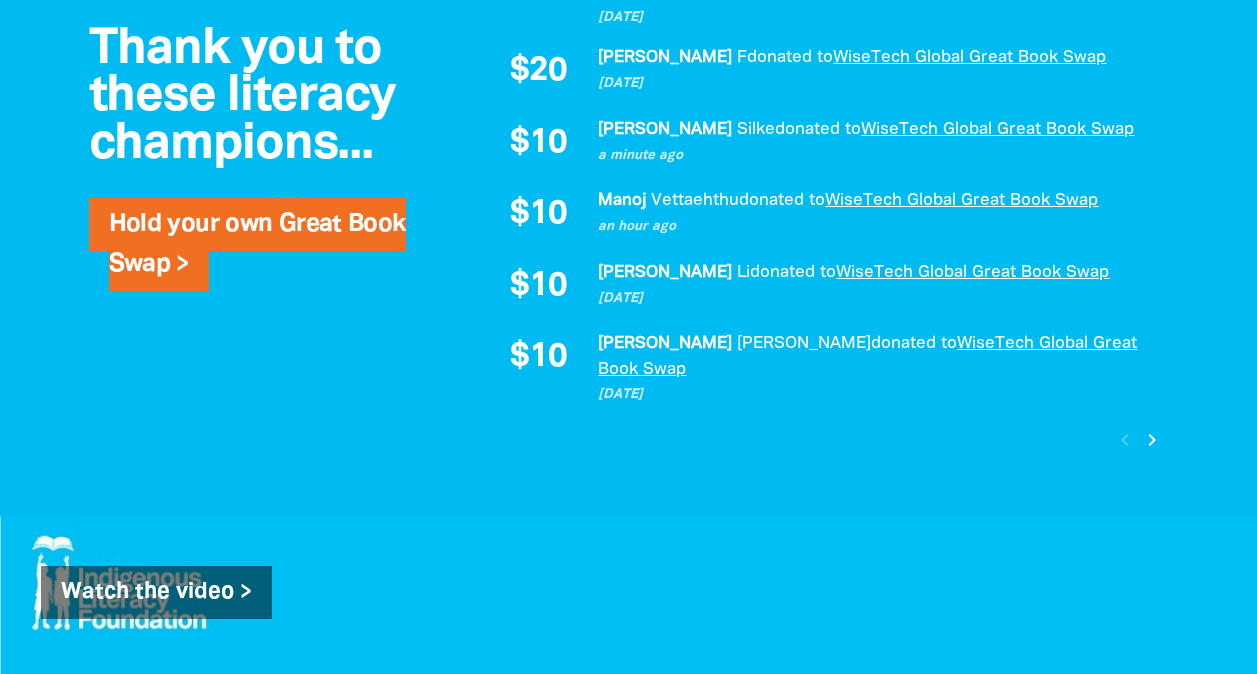 scroll, scrollTop: 1938, scrollLeft: 0, axis: vertical 